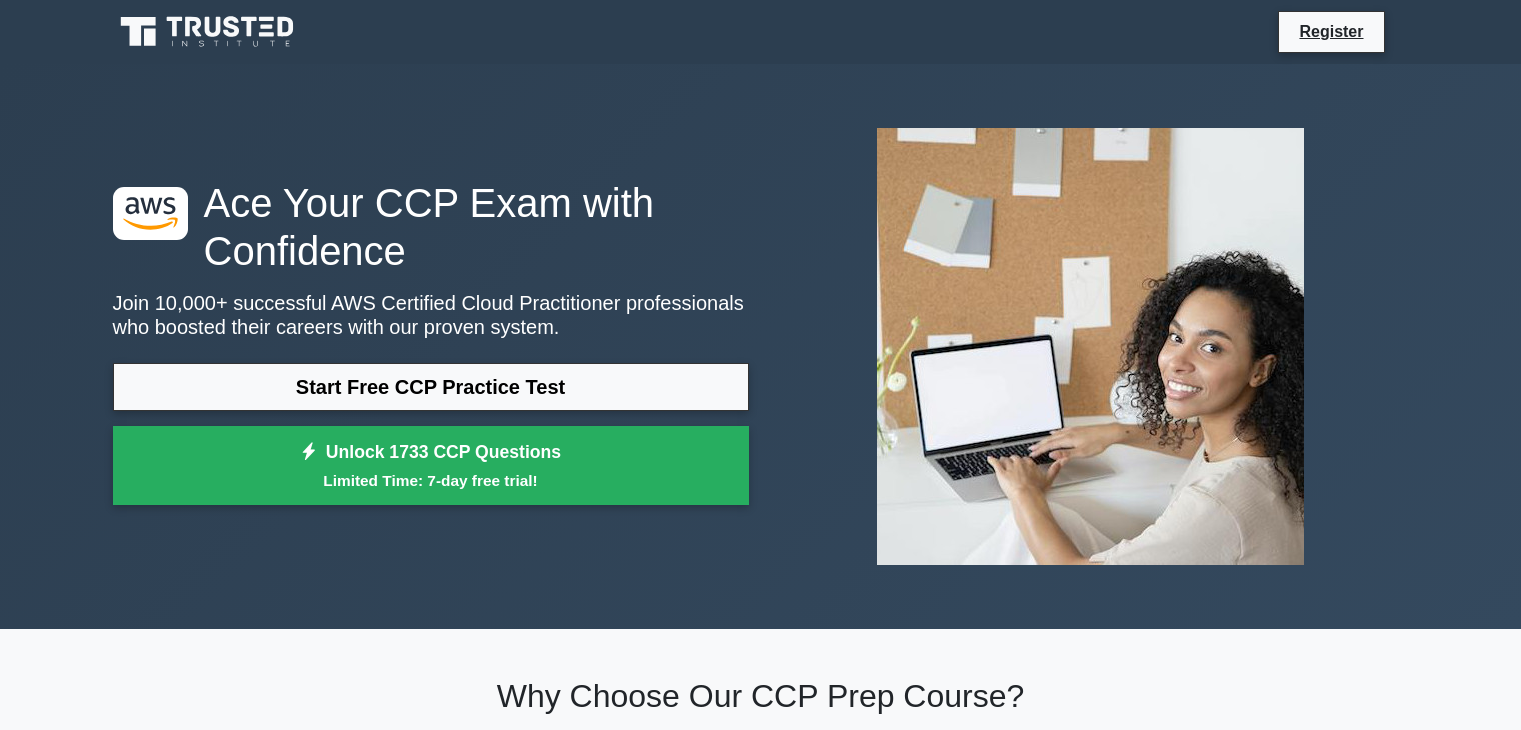 scroll, scrollTop: 0, scrollLeft: 0, axis: both 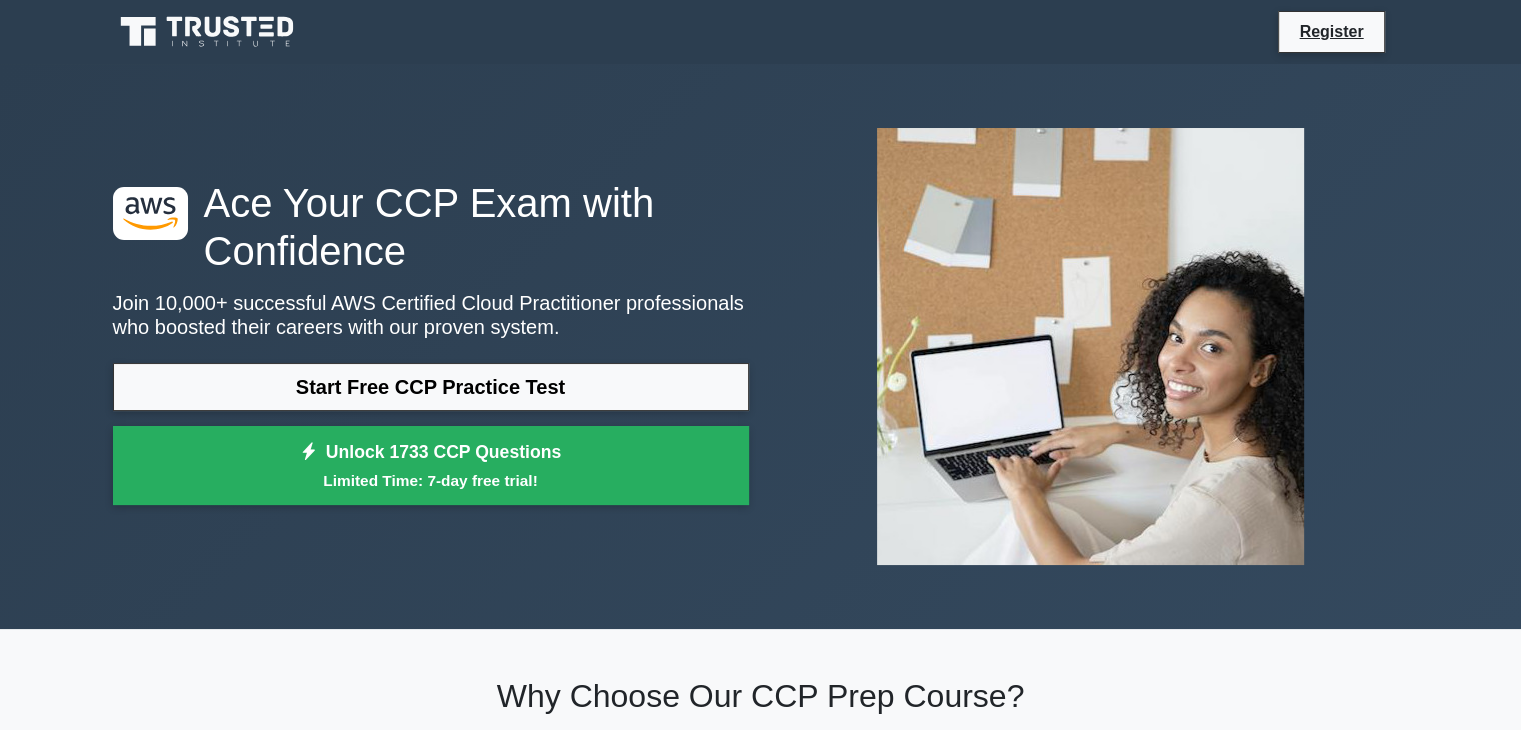 click on "Start Free CCP Practice Test" at bounding box center (431, 387) 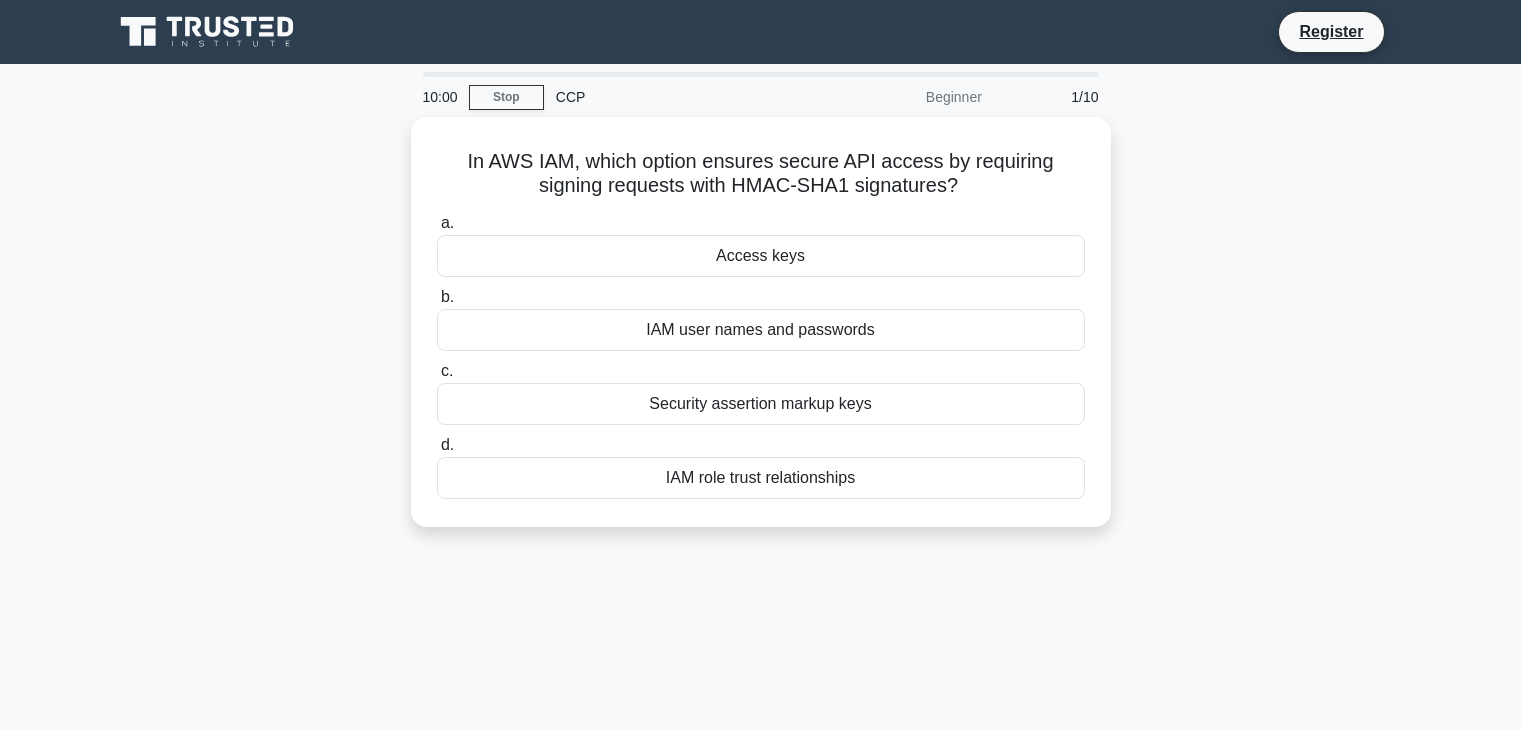scroll, scrollTop: 0, scrollLeft: 0, axis: both 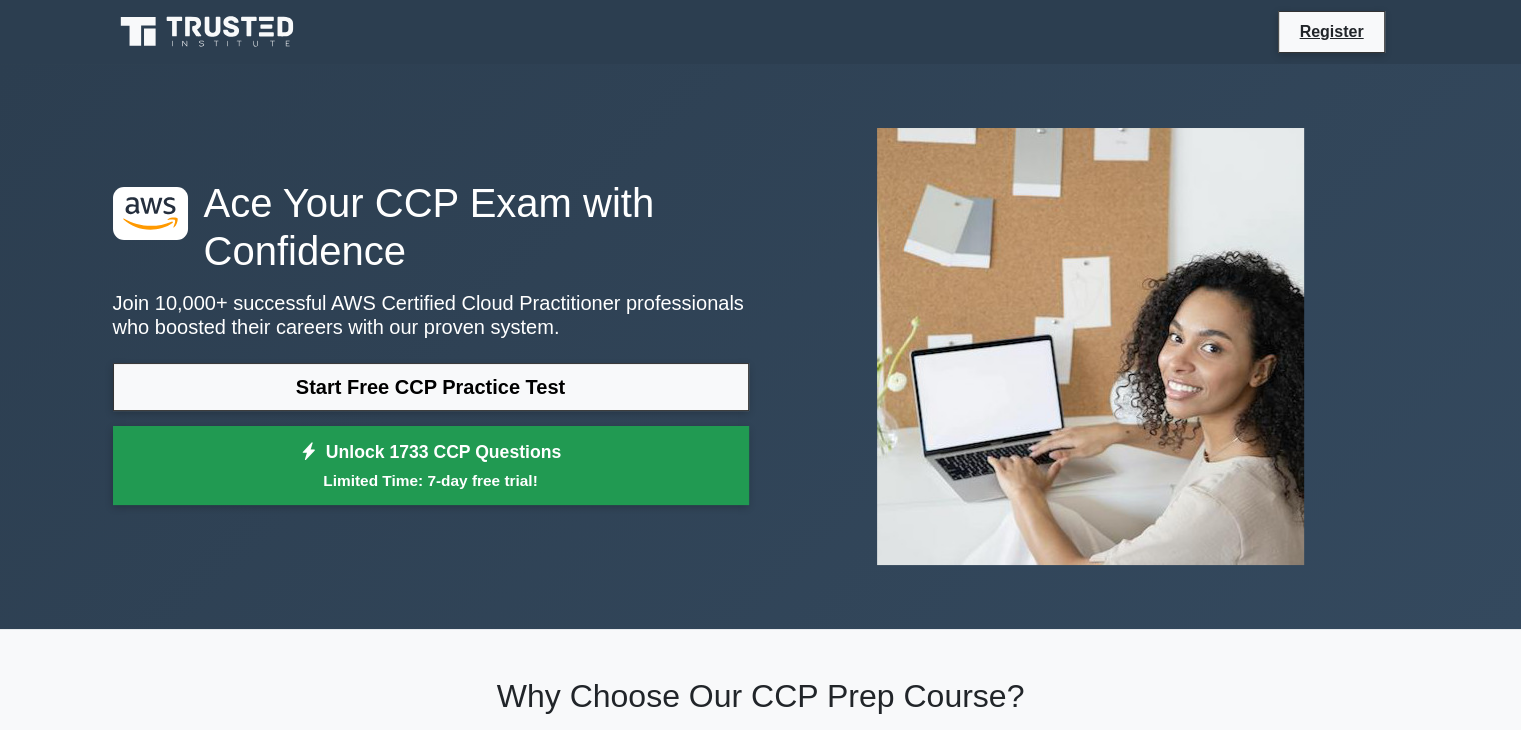 click on "Unlock 1733 CCP Questions
Limited Time: 7-day free trial!" at bounding box center (431, 466) 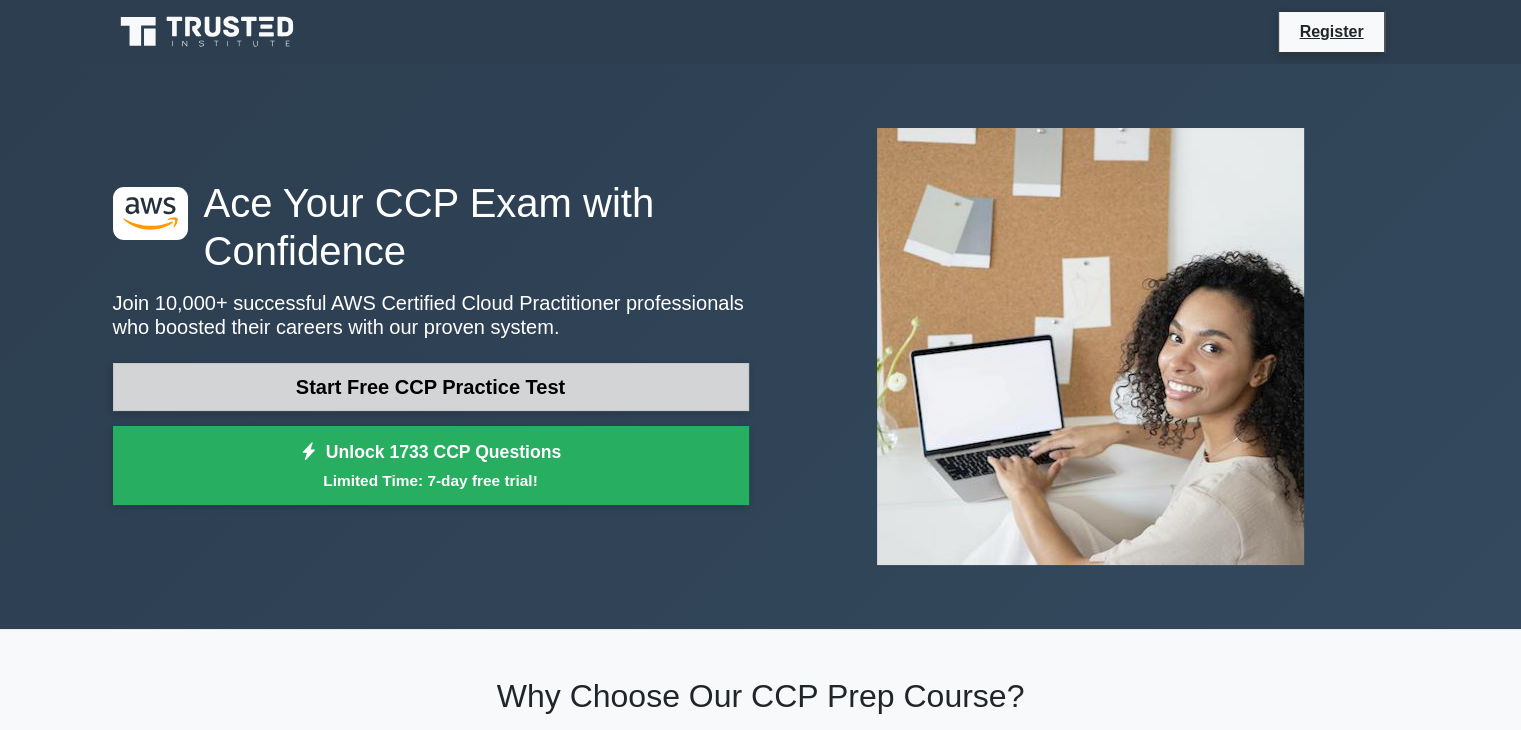 click on "Start Free CCP Practice Test" at bounding box center [431, 387] 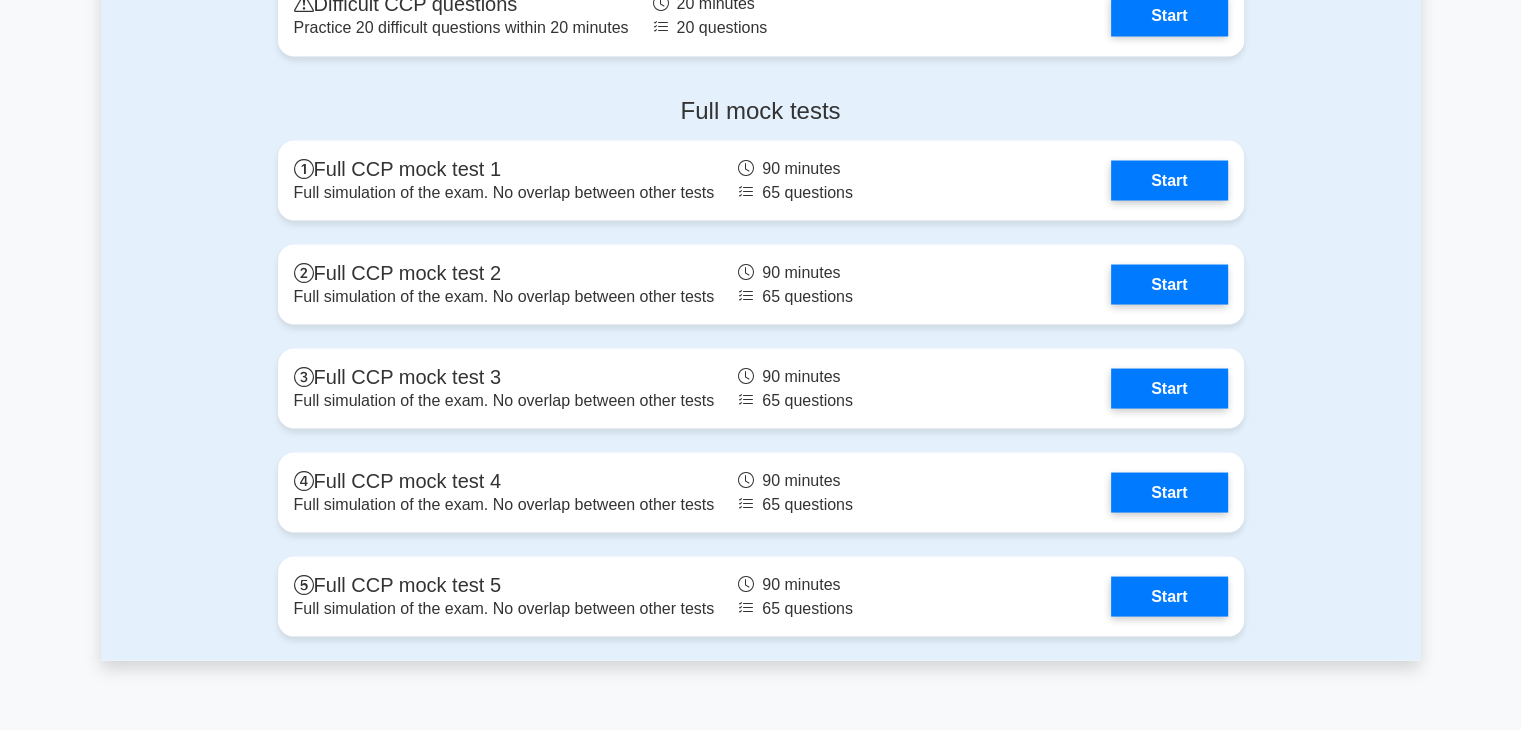 scroll, scrollTop: 3728, scrollLeft: 0, axis: vertical 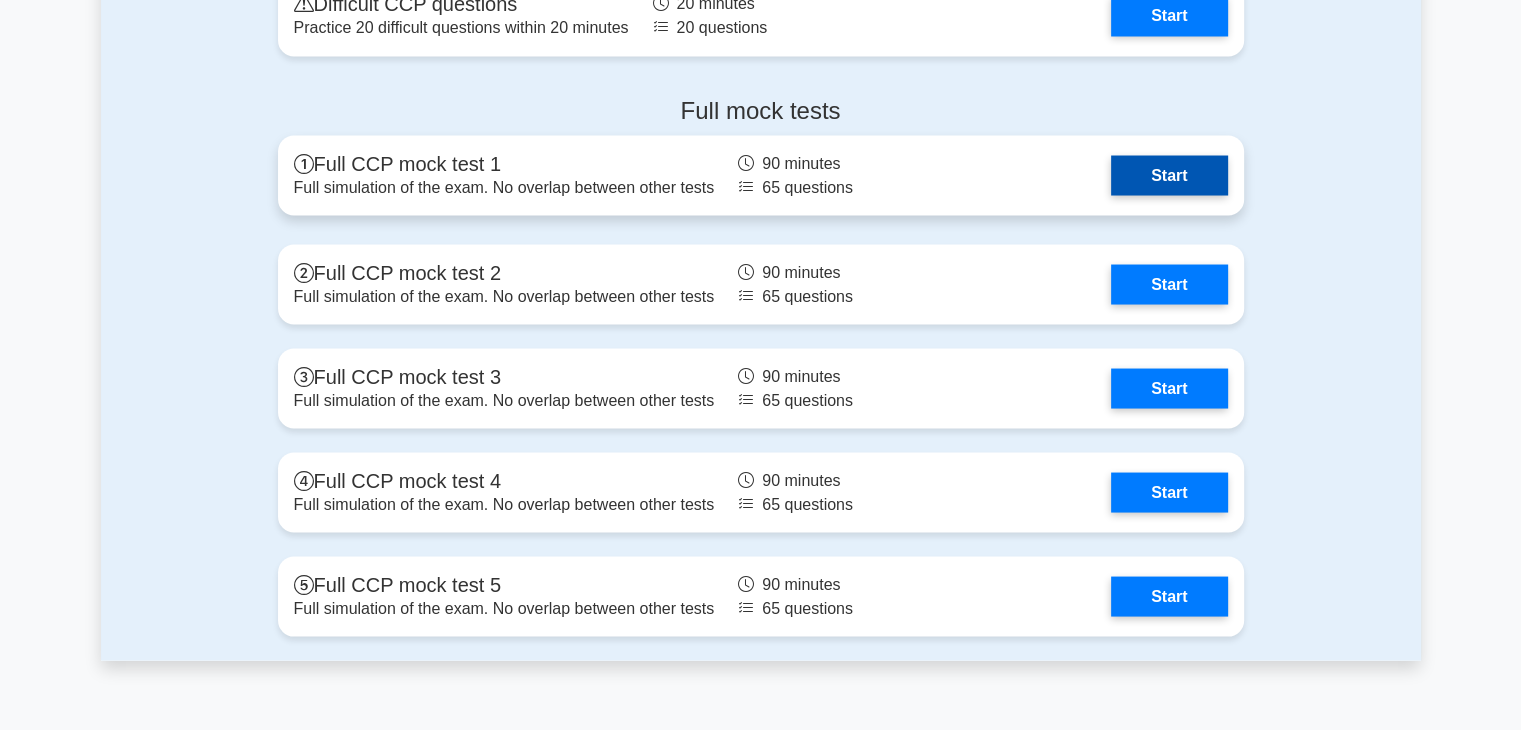 click on "Start" at bounding box center [1169, 175] 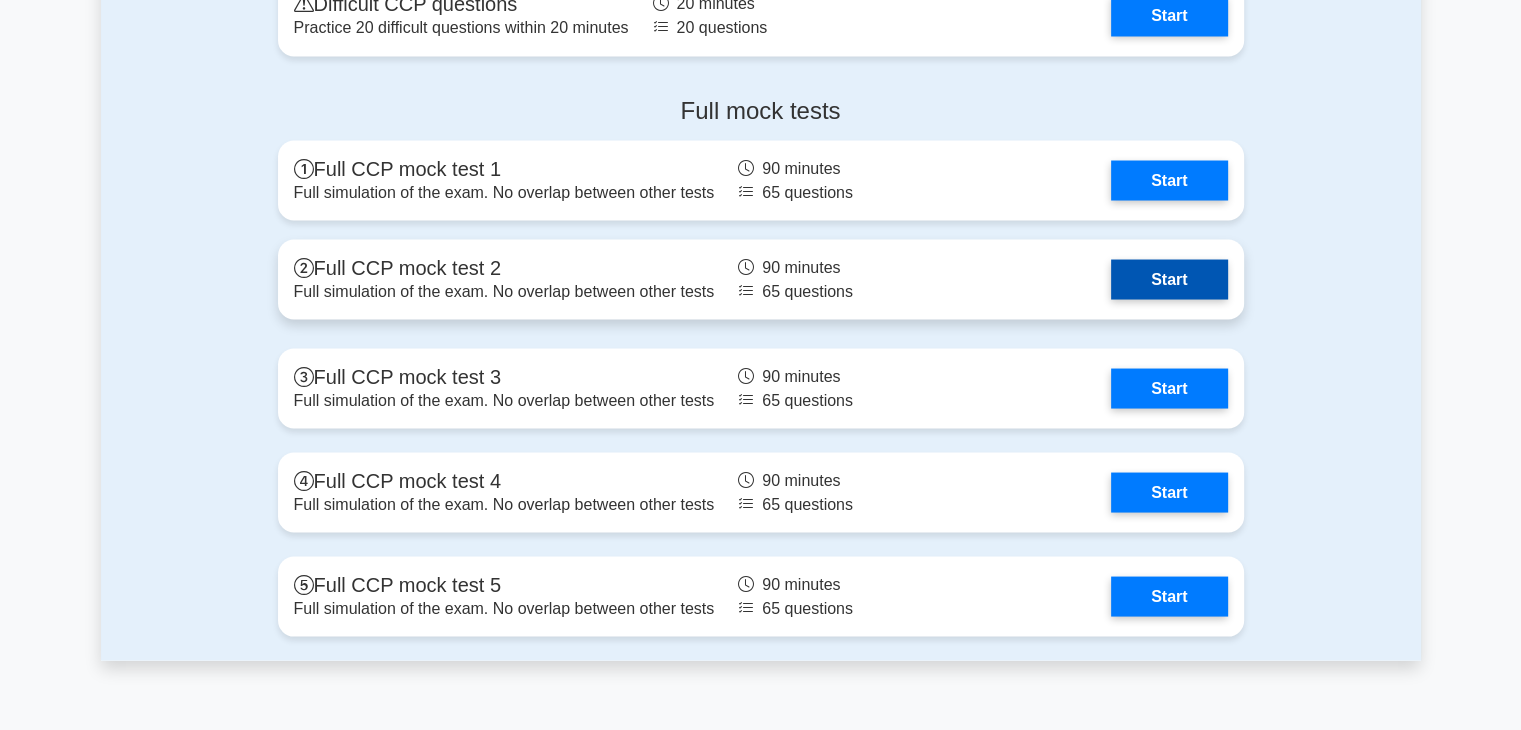 click on "Start" at bounding box center [1169, 279] 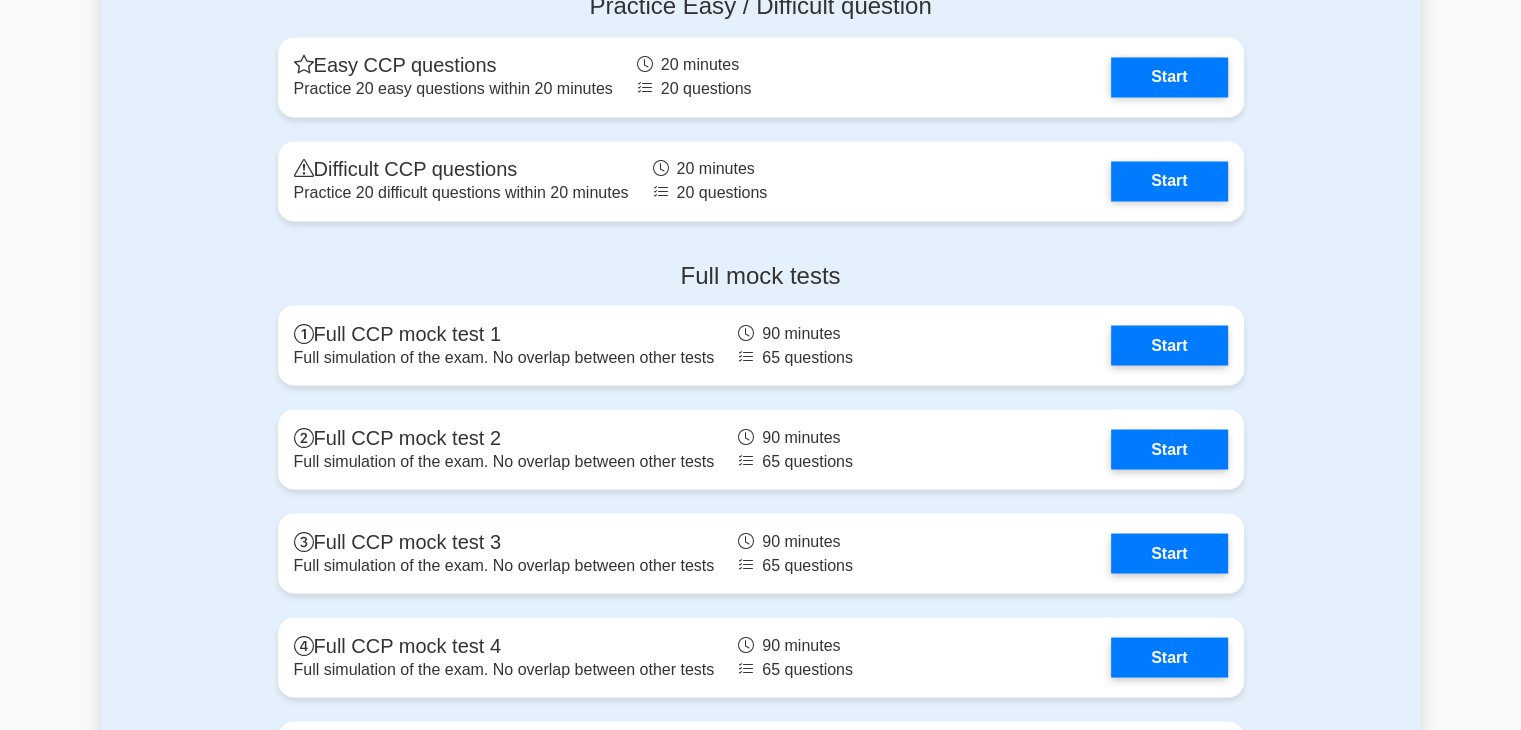 scroll, scrollTop: 3560, scrollLeft: 0, axis: vertical 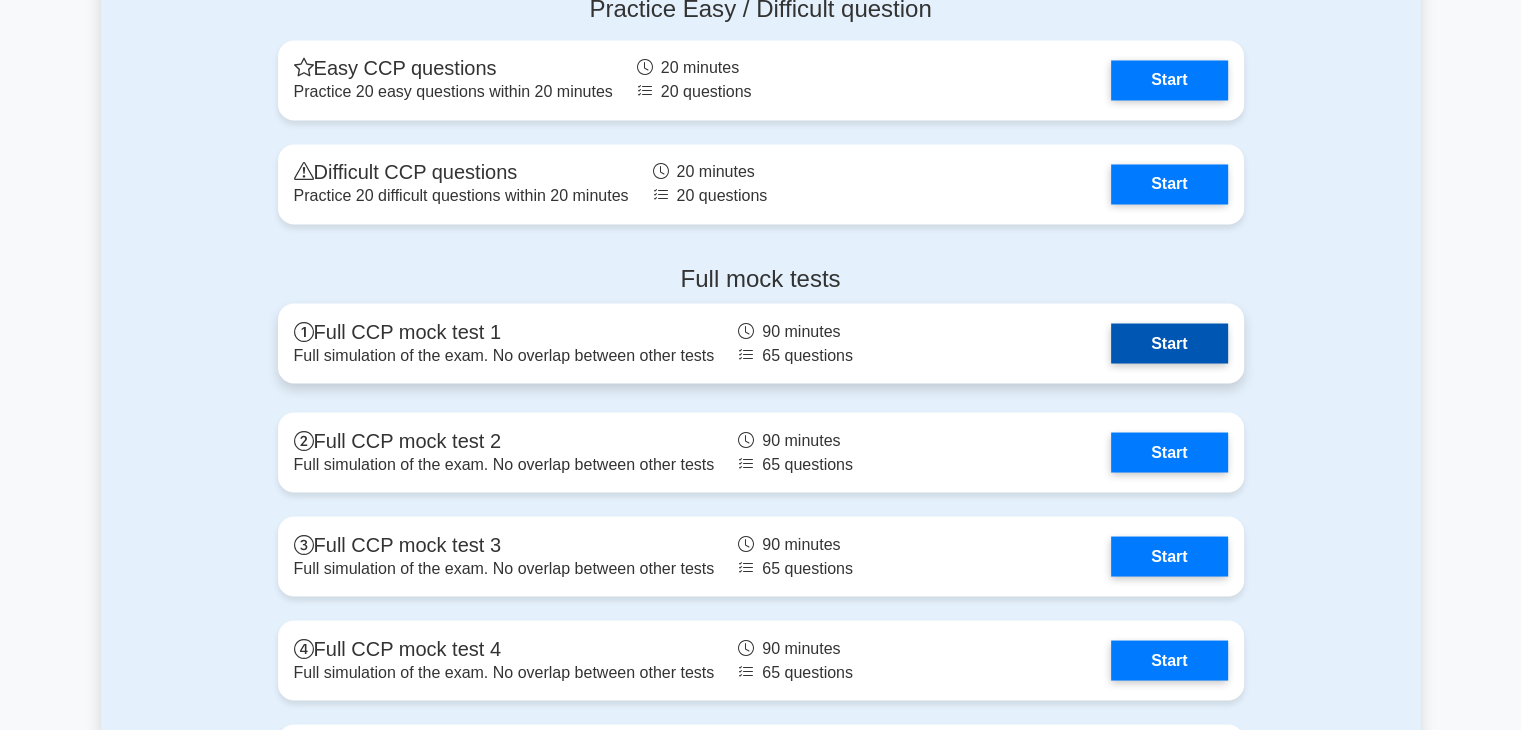 click on "Start" at bounding box center [1169, 343] 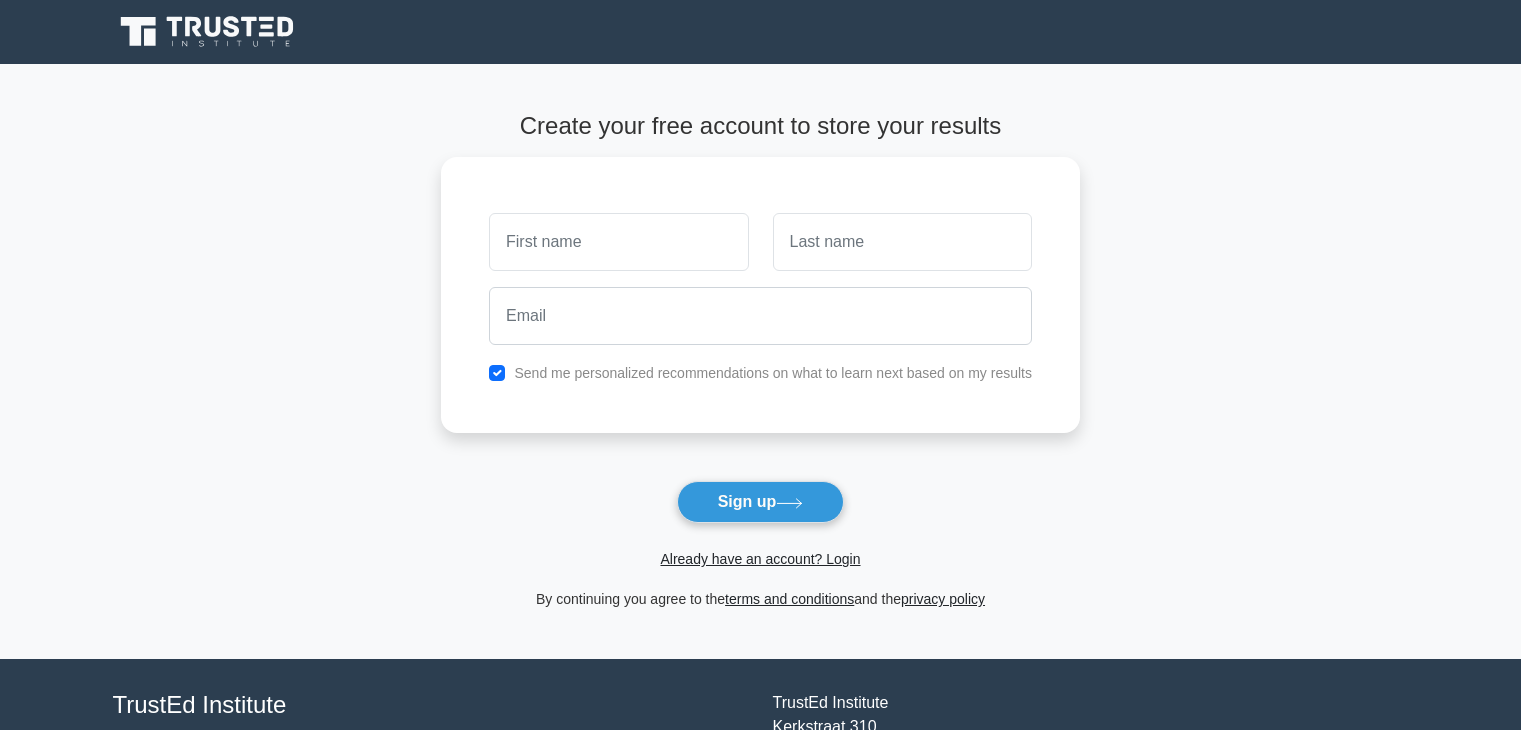 scroll, scrollTop: 0, scrollLeft: 0, axis: both 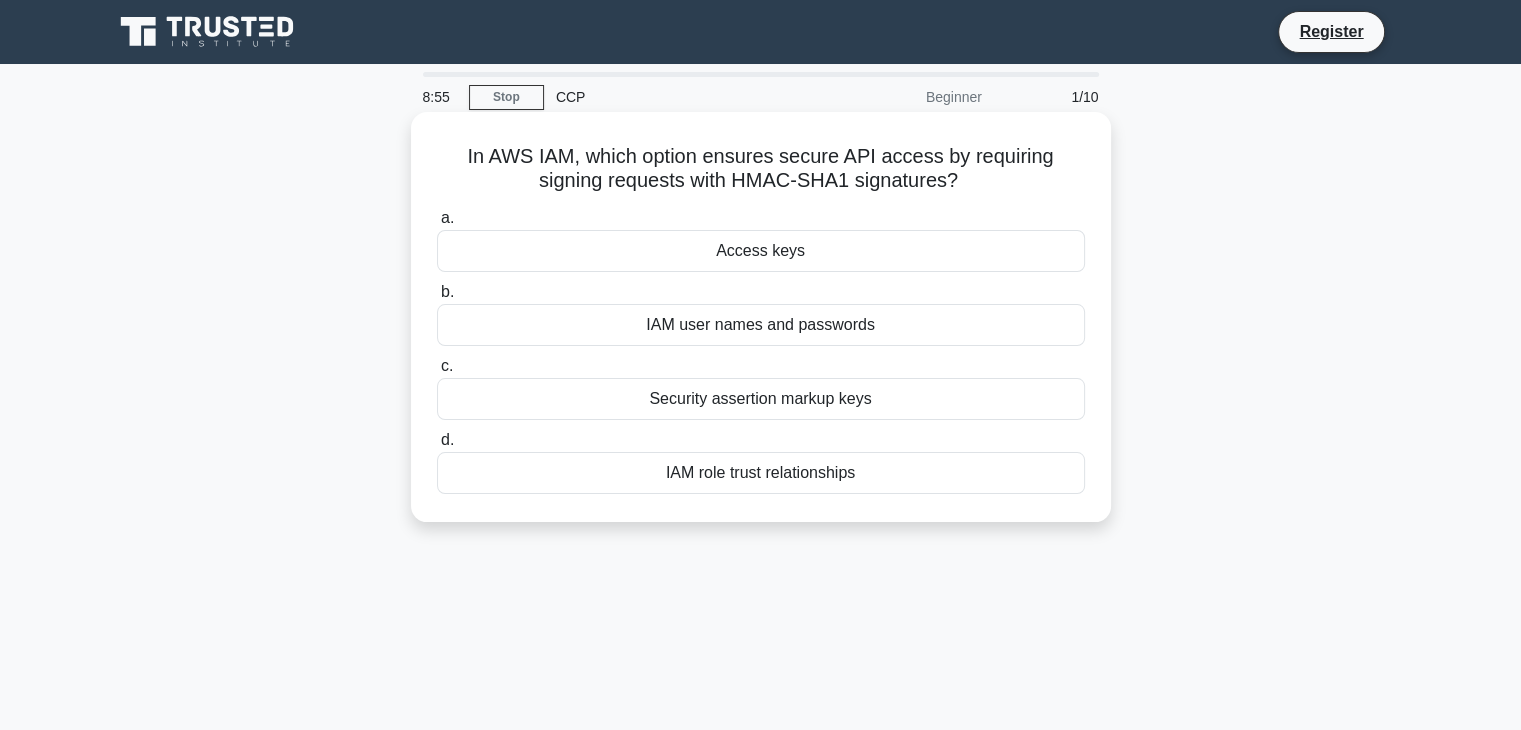 click on "Access keys" at bounding box center [761, 251] 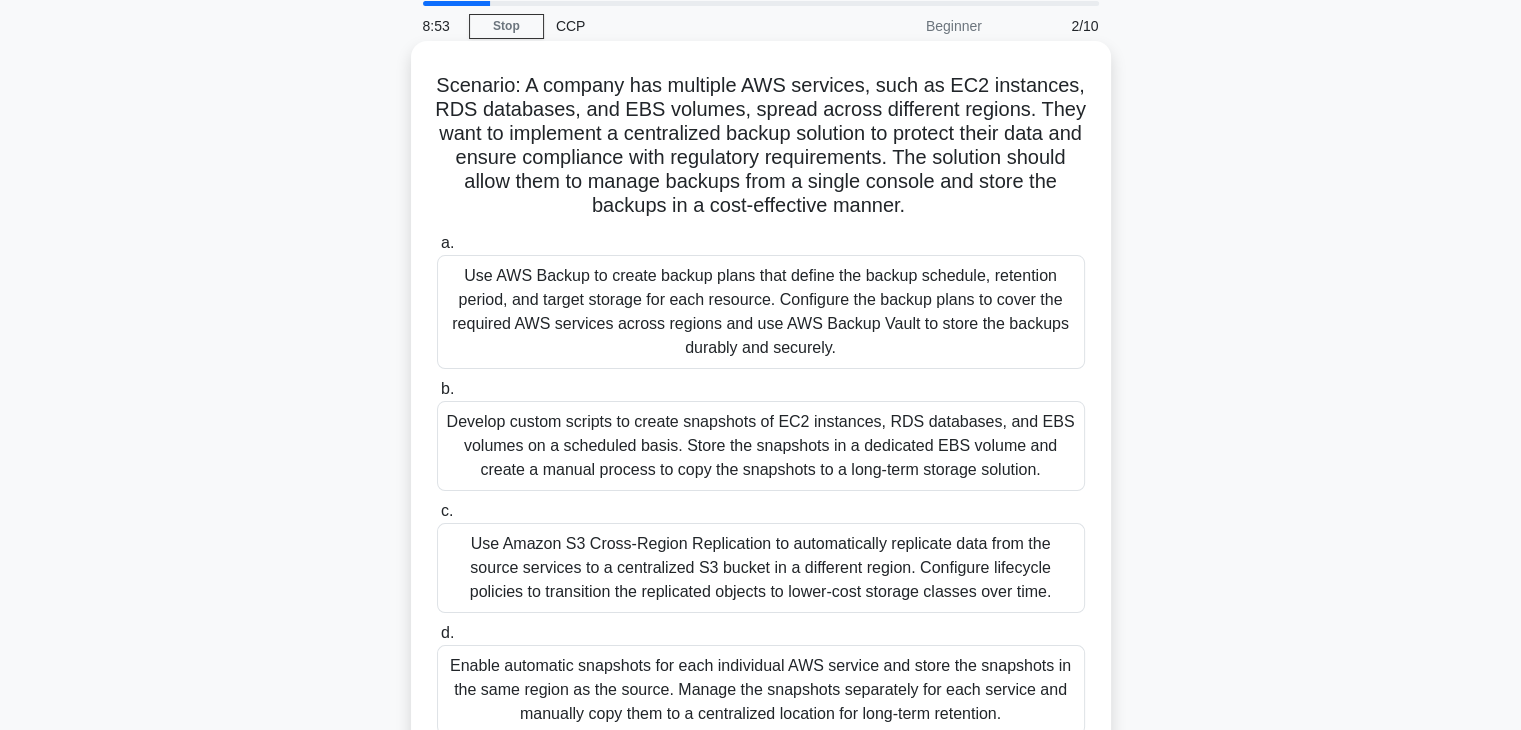 scroll, scrollTop: 74, scrollLeft: 0, axis: vertical 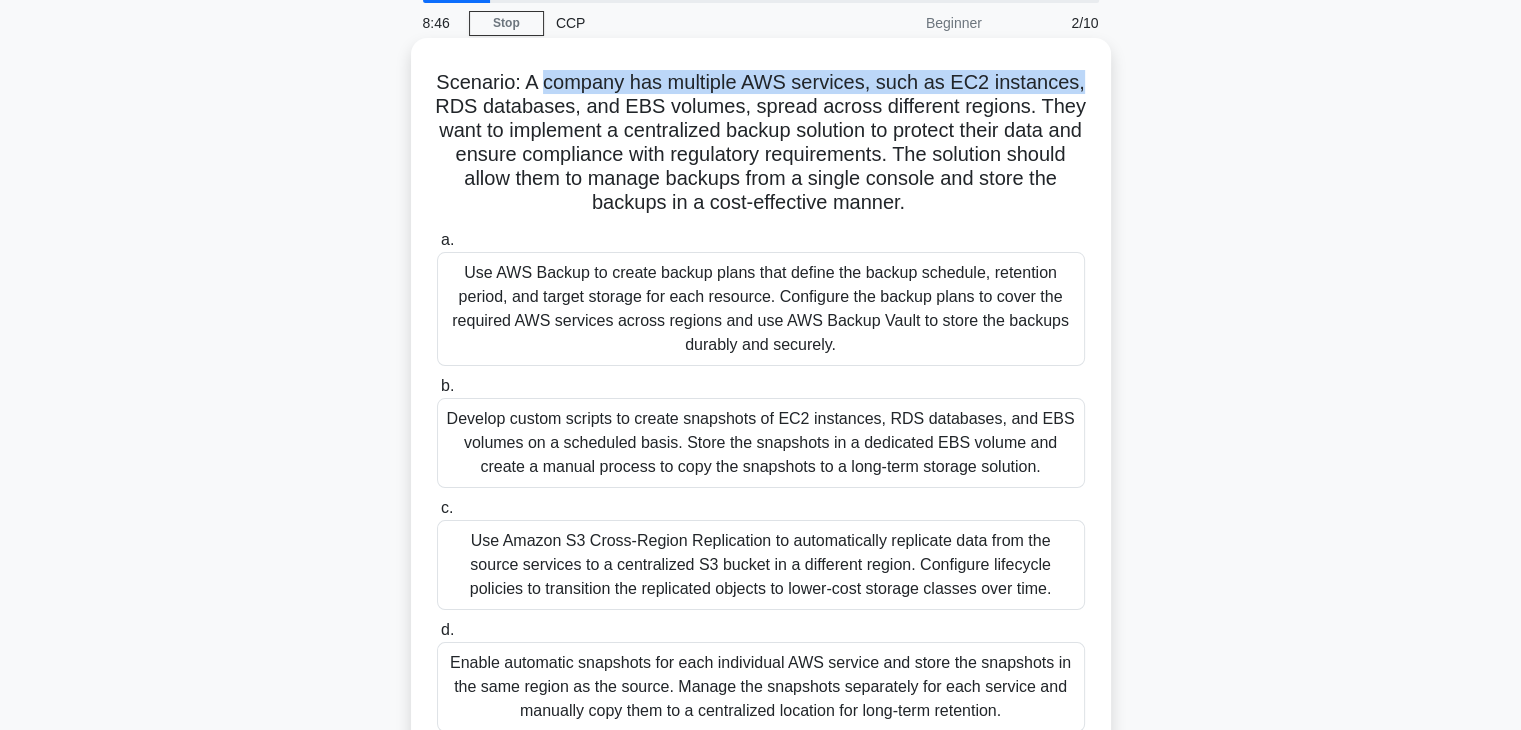 drag, startPoint x: 547, startPoint y: 86, endPoint x: 1085, endPoint y: 86, distance: 538 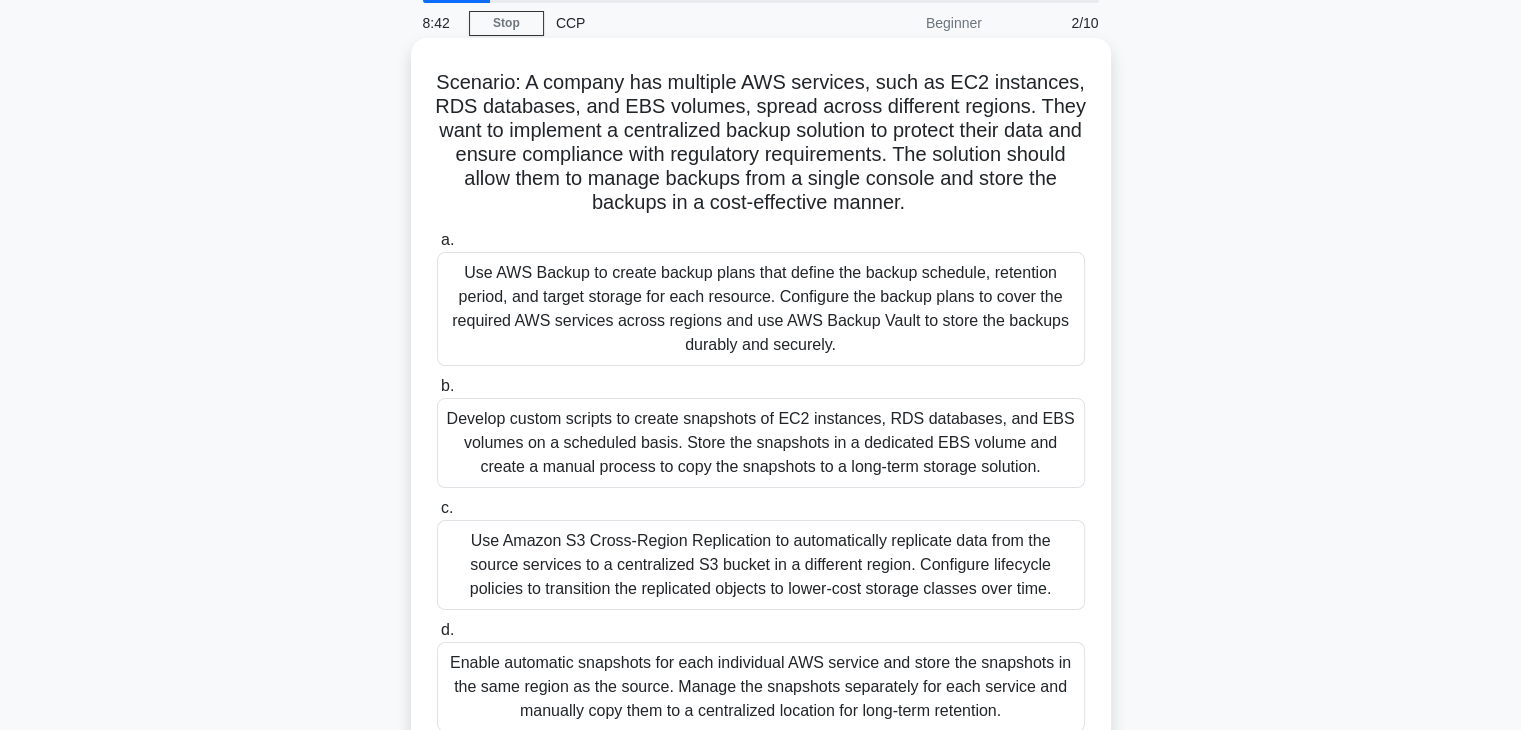 click on "Scenario: A company has multiple AWS services, such as EC2 instances, RDS databases, and EBS volumes, spread across different regions. They want to implement a centralized backup solution to protect their data and ensure compliance with regulatory requirements. The solution should allow them to manage backups from a single console and store the backups in a cost-effective manner.
.spinner_0XTQ{transform-origin:center;animation:spinner_y6GP .75s linear infinite}@keyframes spinner_y6GP{100%{transform:rotate(360deg)}}" at bounding box center [761, 143] 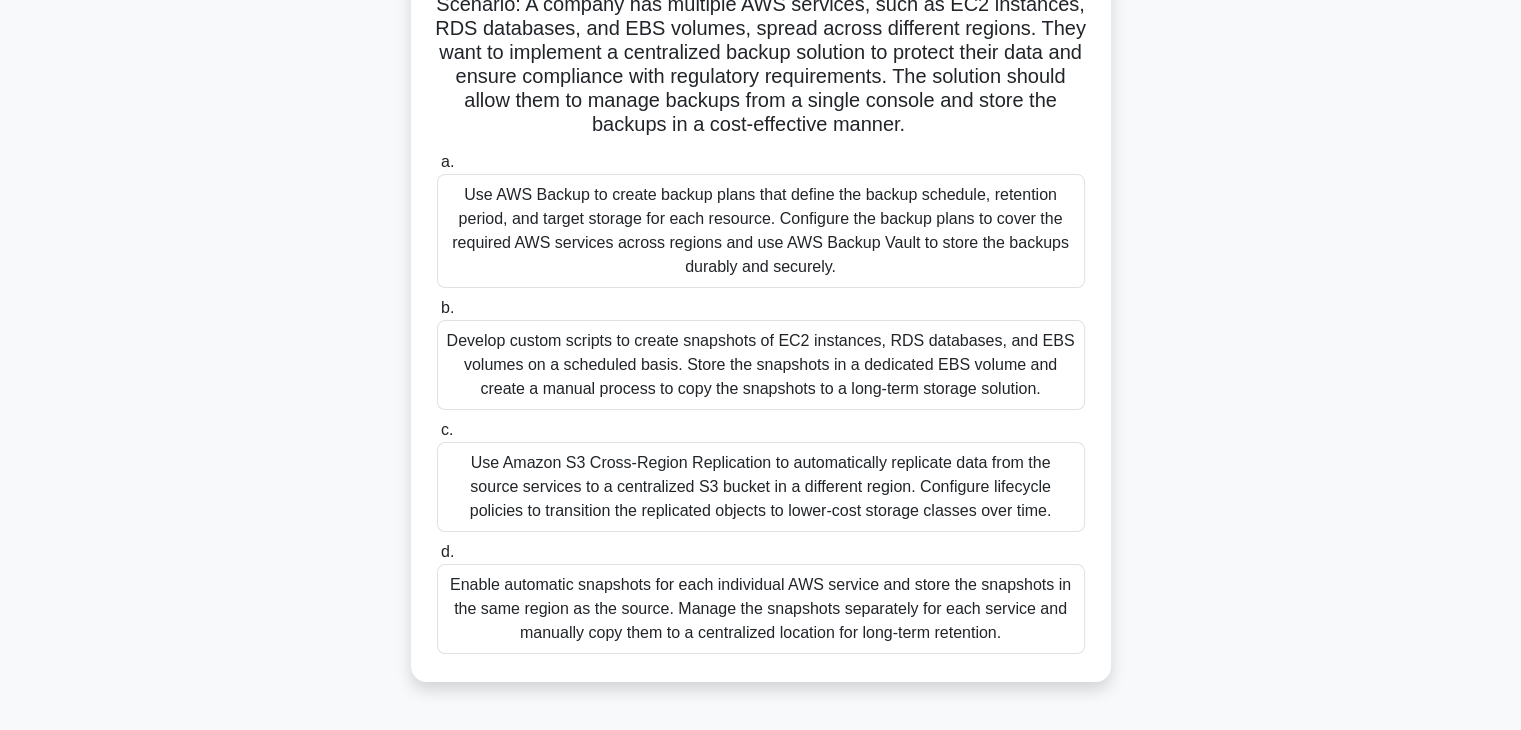 scroll, scrollTop: 132, scrollLeft: 0, axis: vertical 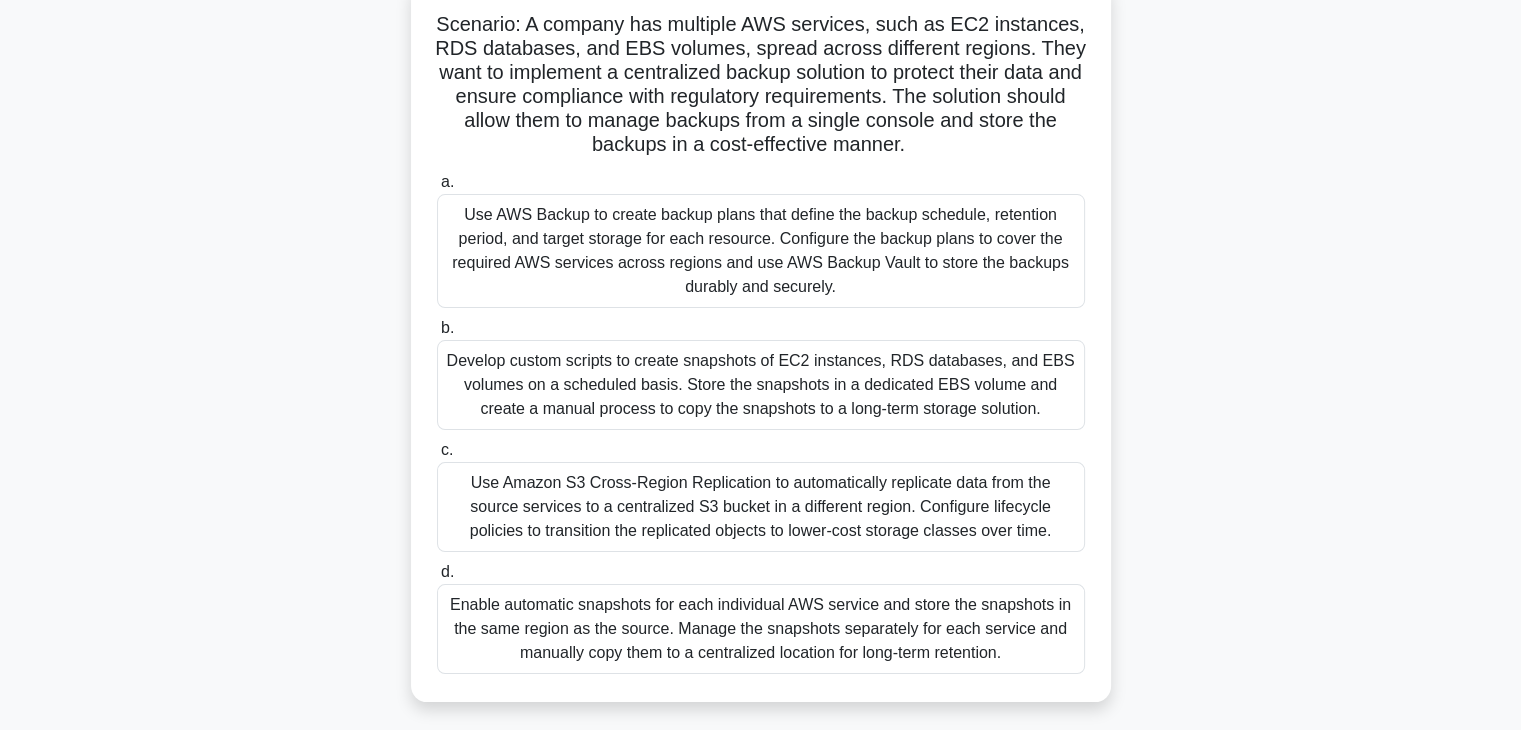 click on "Use AWS Backup to create backup plans that define the backup schedule, retention period, and target storage for each resource. Configure the backup plans to cover the required AWS services across regions and use AWS Backup Vault to store the backups durably and securely." at bounding box center [761, 251] 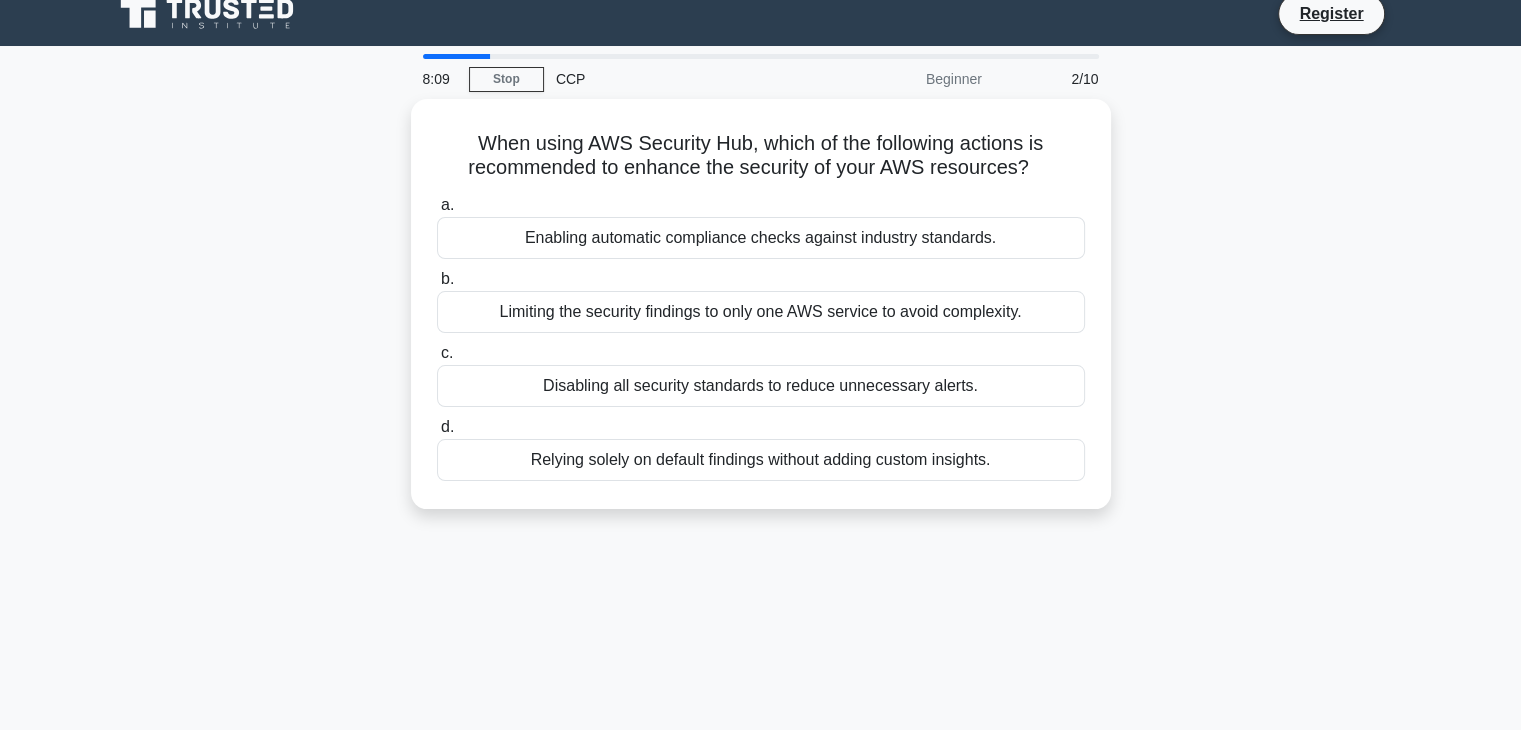 scroll, scrollTop: 0, scrollLeft: 0, axis: both 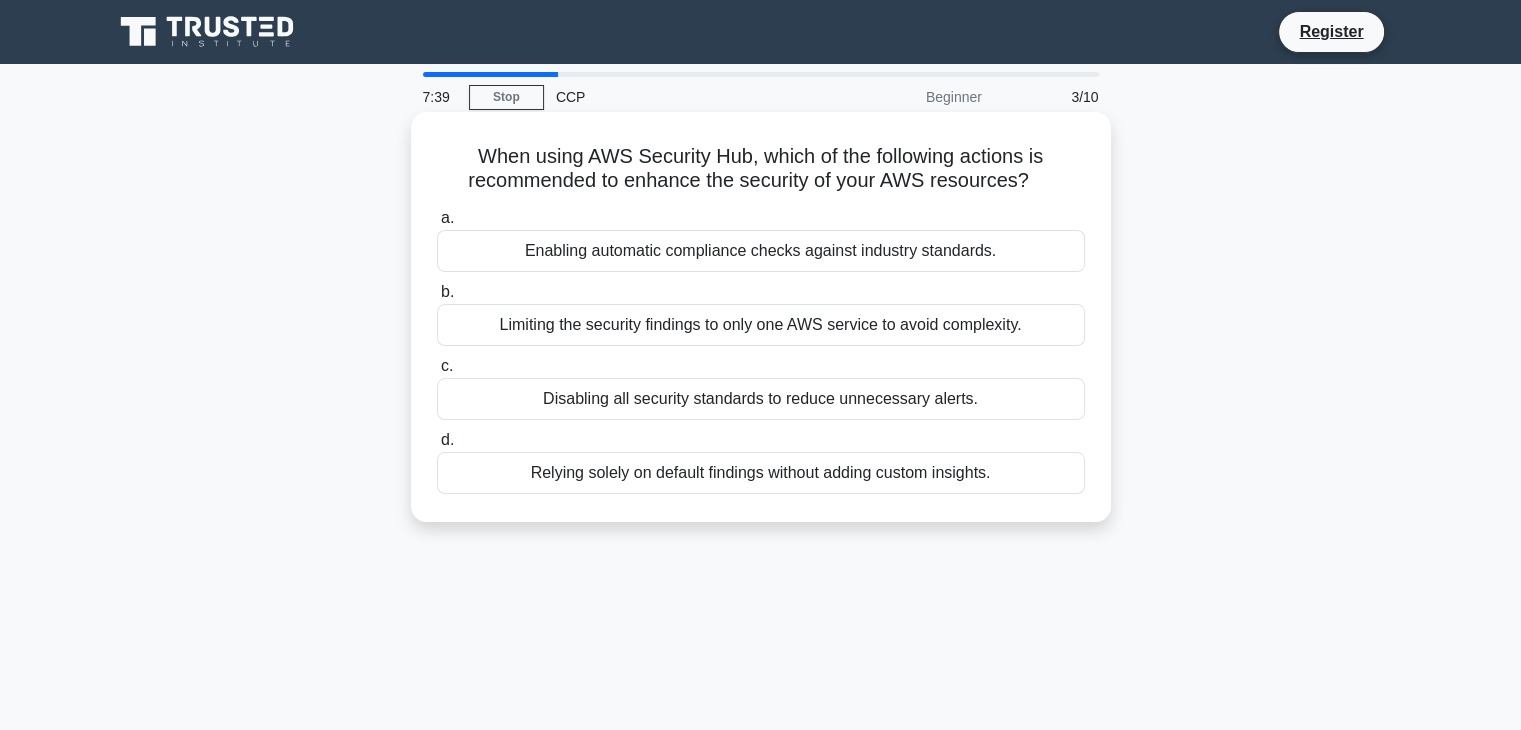 click on "Relying solely on default findings without adding custom insights." at bounding box center (761, 473) 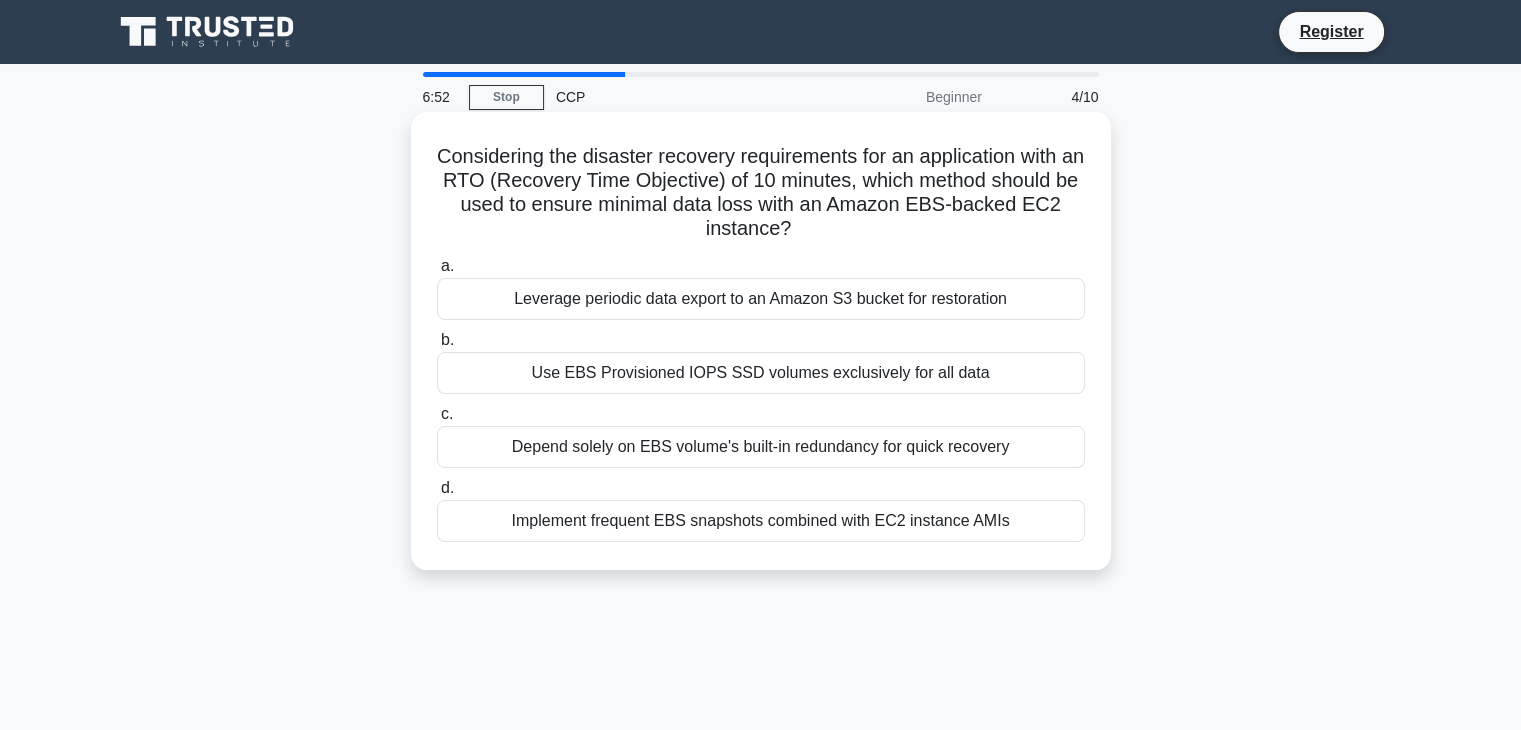 click on "Depend solely on EBS volume's built-in redundancy for quick recovery" at bounding box center [761, 447] 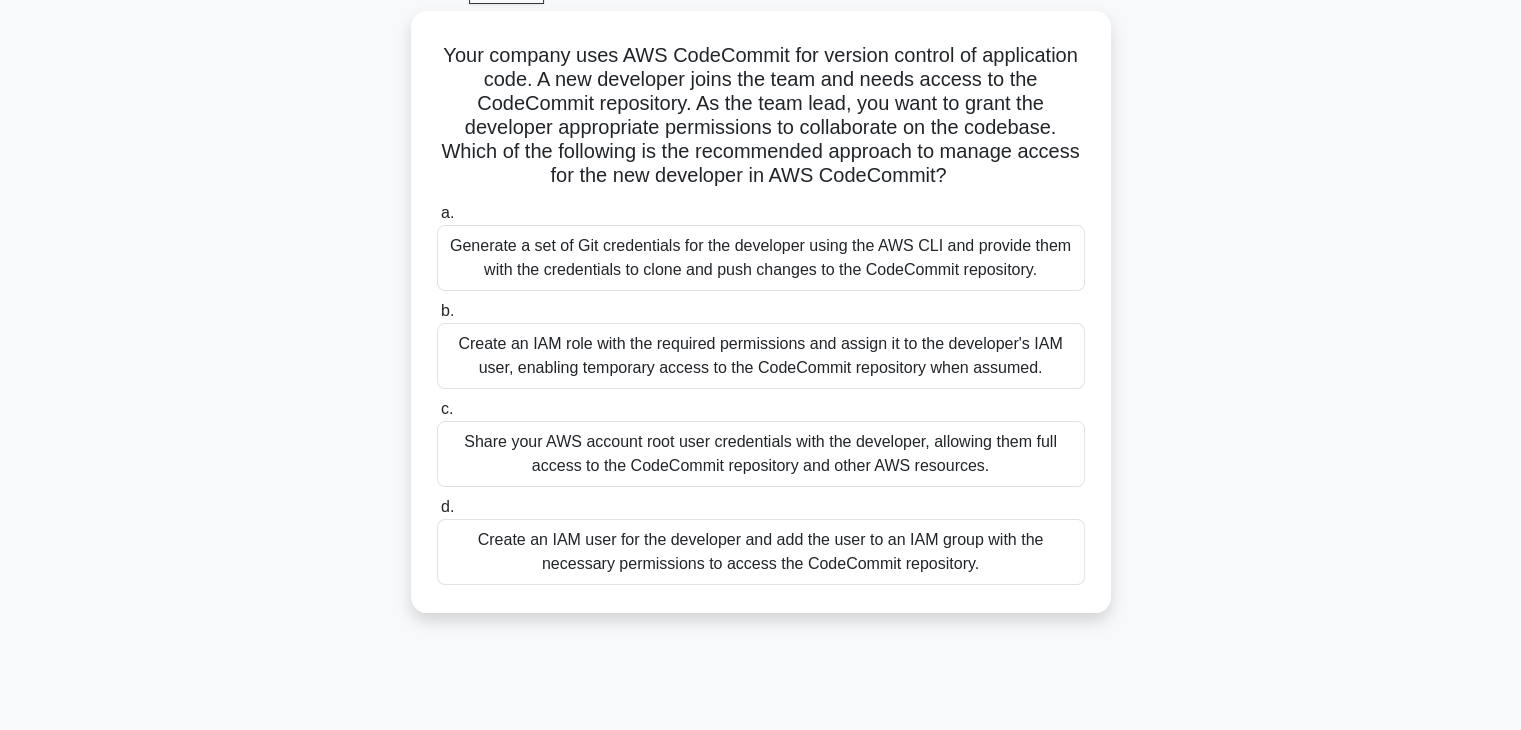 scroll, scrollTop: 0, scrollLeft: 0, axis: both 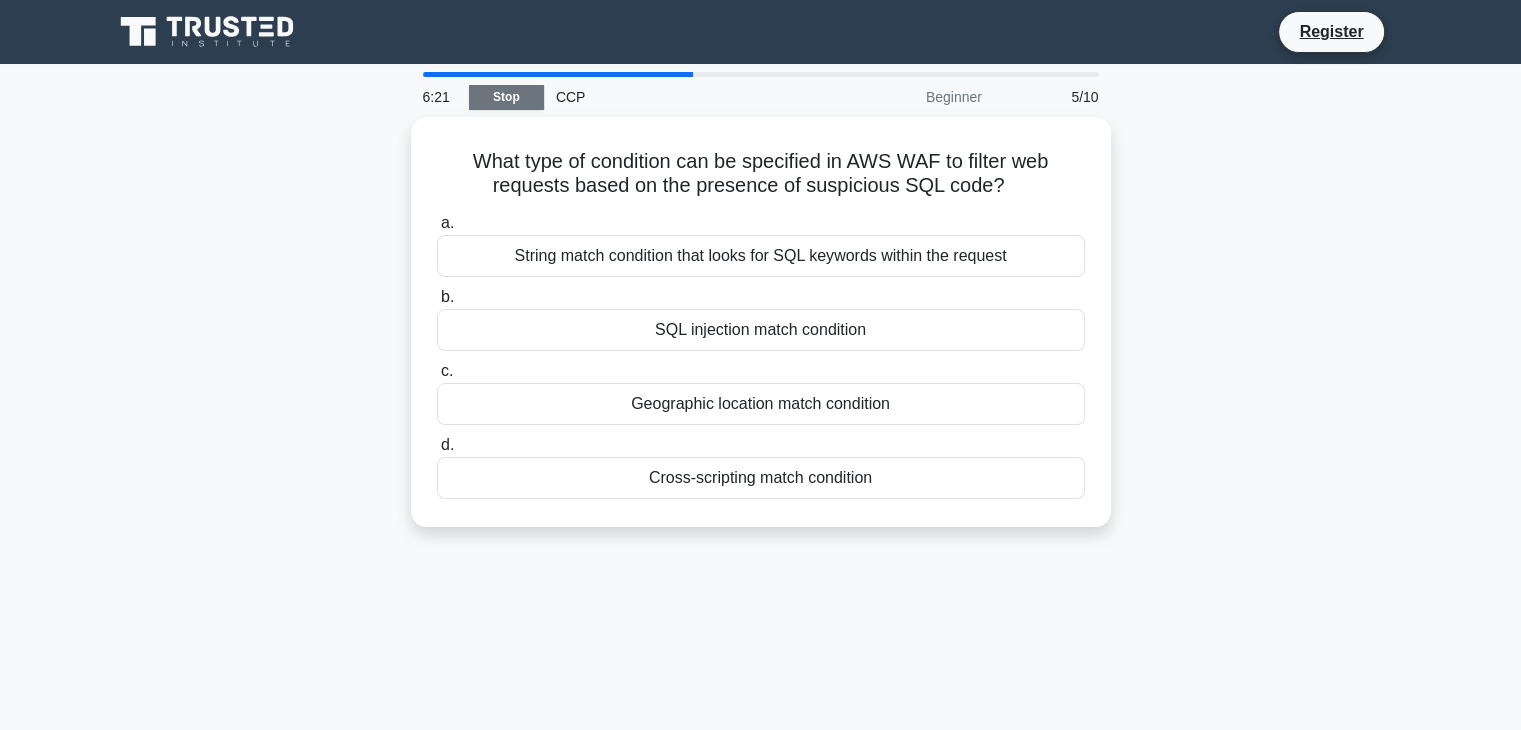 click on "Stop" at bounding box center [506, 97] 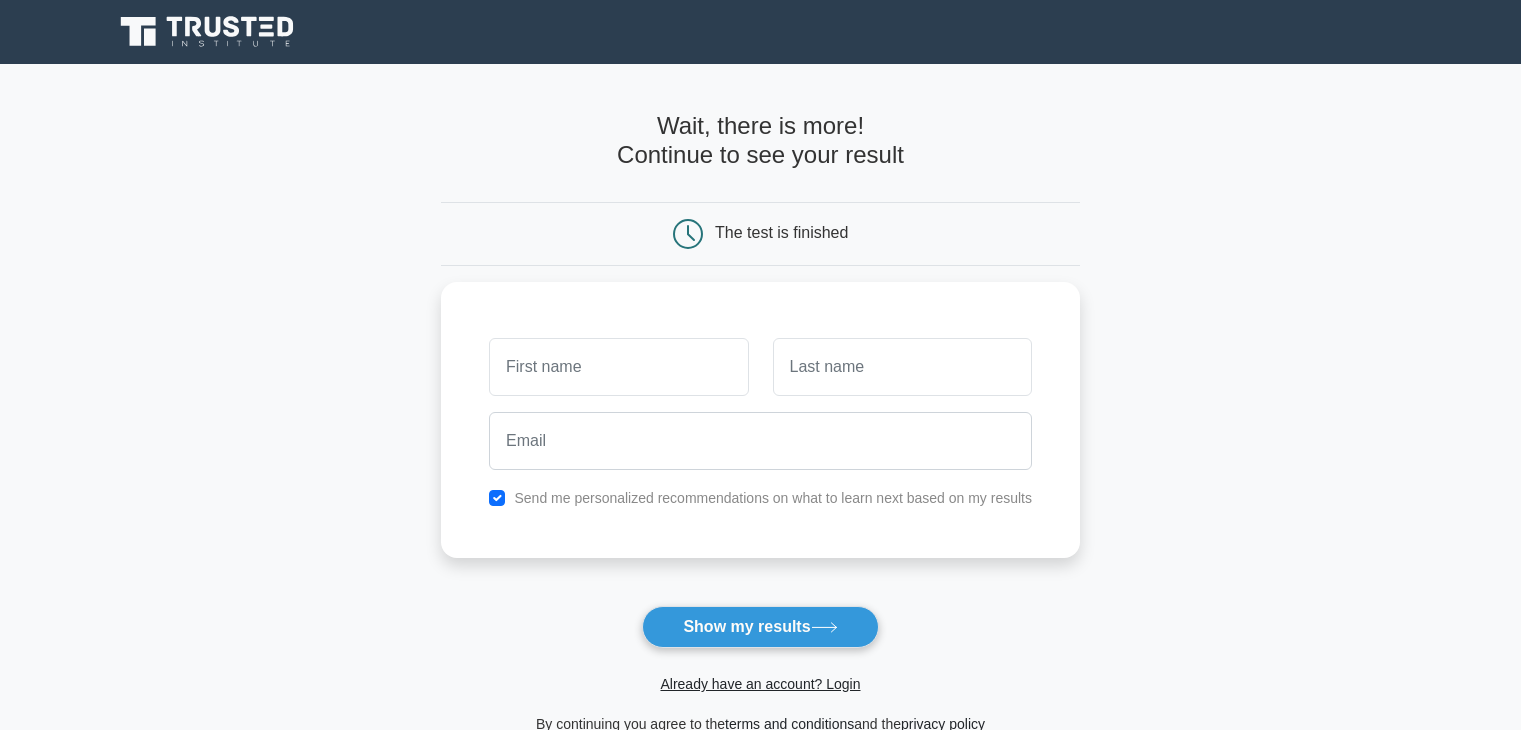 scroll, scrollTop: 0, scrollLeft: 0, axis: both 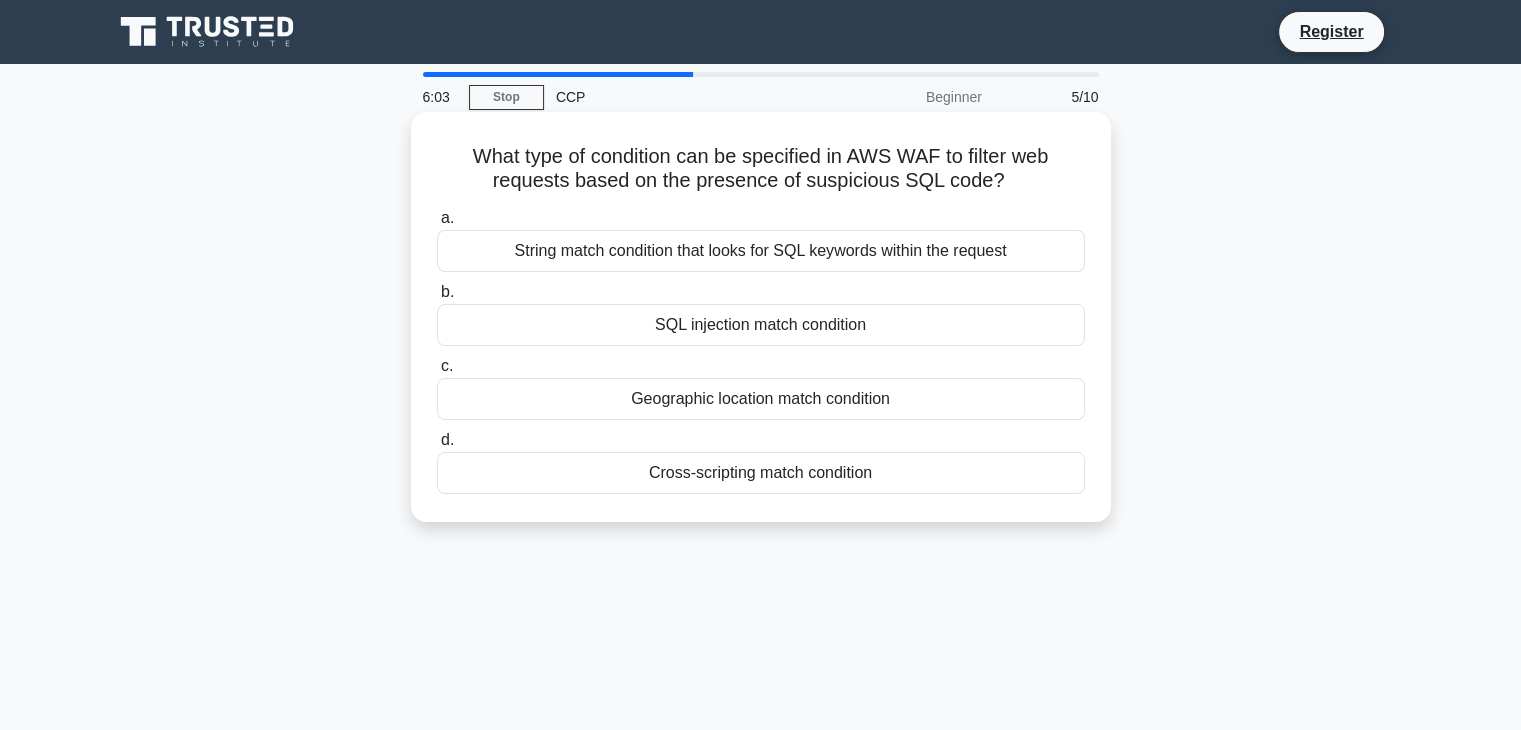 drag, startPoint x: 778, startPoint y: 417, endPoint x: 764, endPoint y: 397, distance: 24.41311 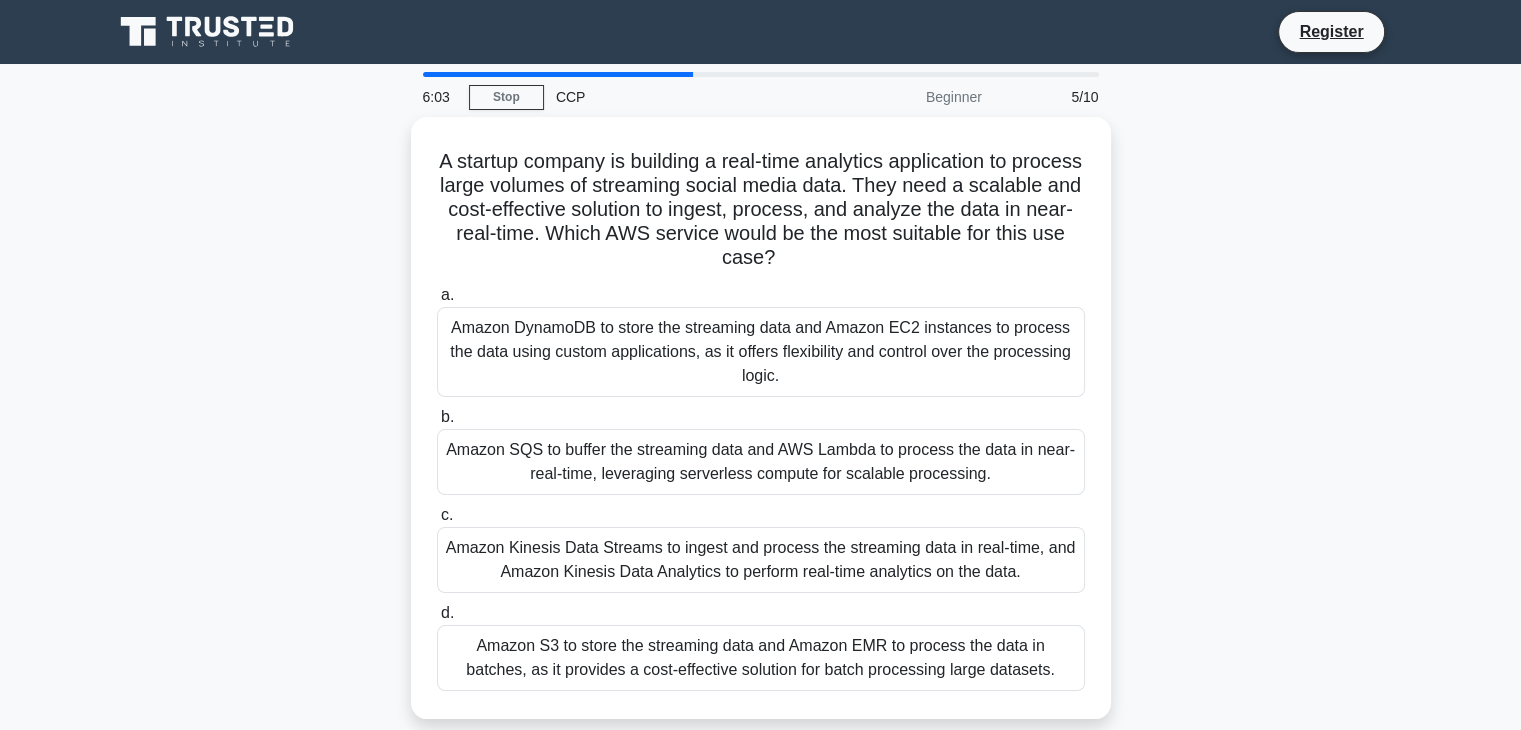 click on "a.
Amazon DynamoDB to store the streaming data and Amazon EC2 instances to process the data using custom applications, as it offers flexibility and control over the processing logic.
b.
c. d." at bounding box center [761, 487] 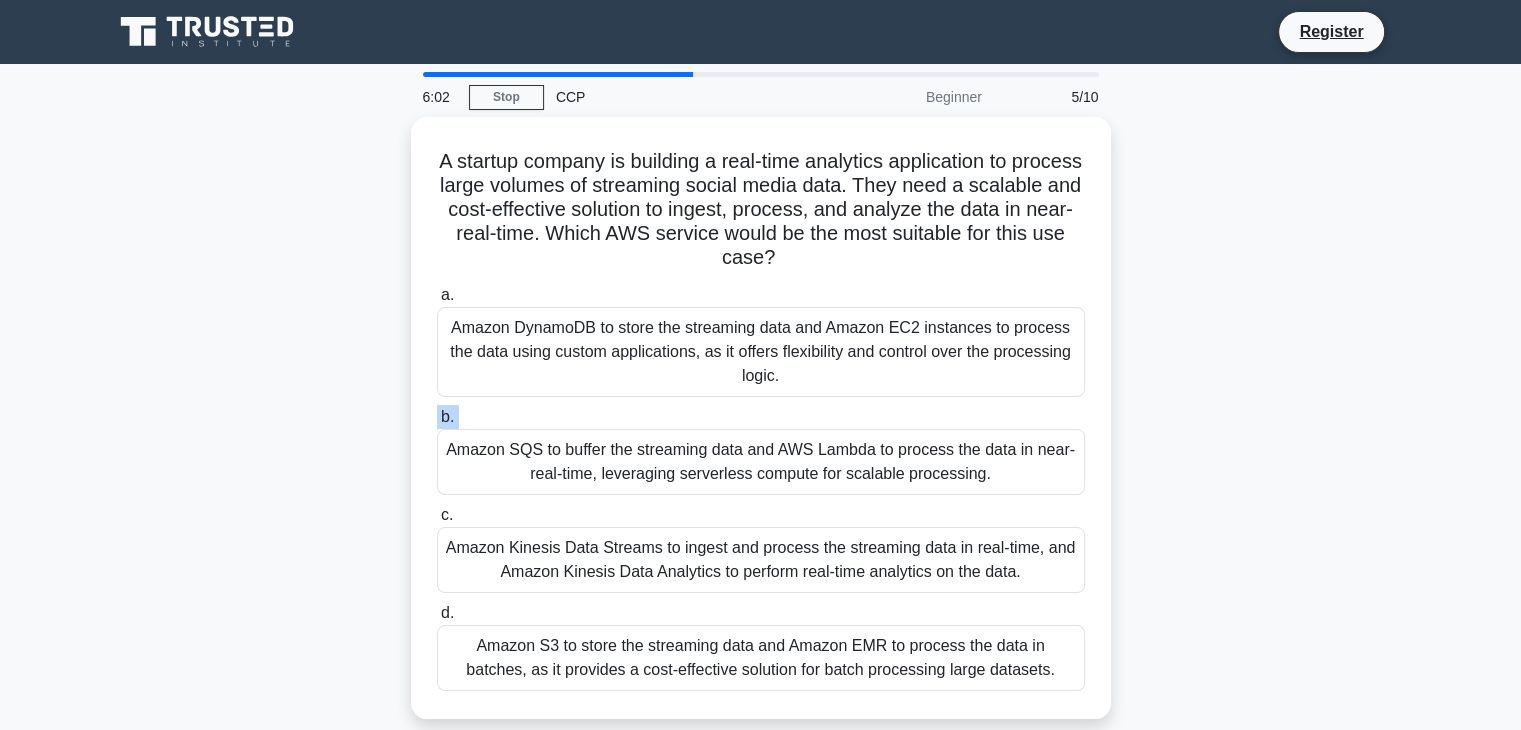 click on "a.
Amazon DynamoDB to store the streaming data and Amazon EC2 instances to process the data using custom applications, as it offers flexibility and control over the processing logic.
b.
c. d." at bounding box center (761, 487) 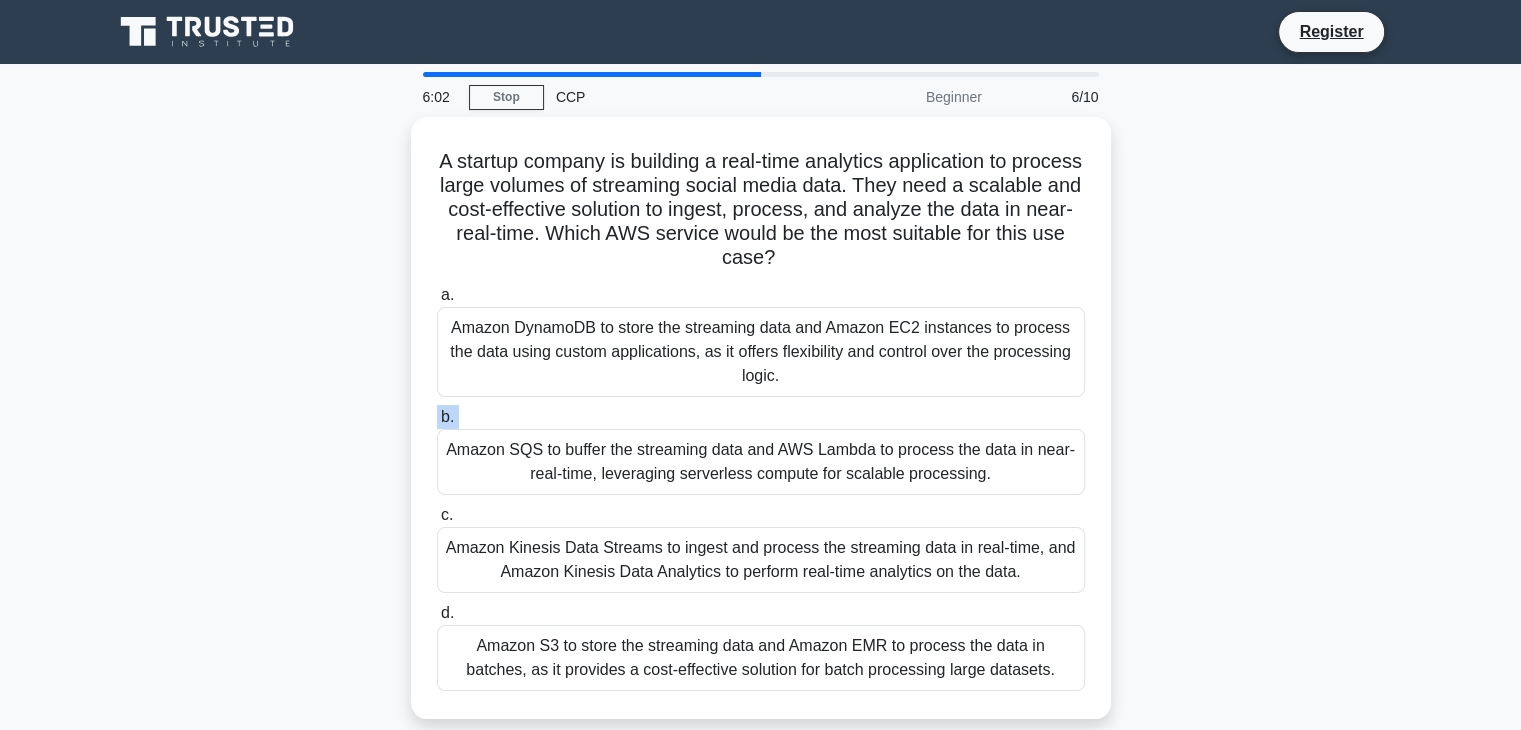 click on "a.
Amazon DynamoDB to store the streaming data and Amazon EC2 instances to process the data using custom applications, as it offers flexibility and control over the processing logic.
b.
c. d." at bounding box center [761, 487] 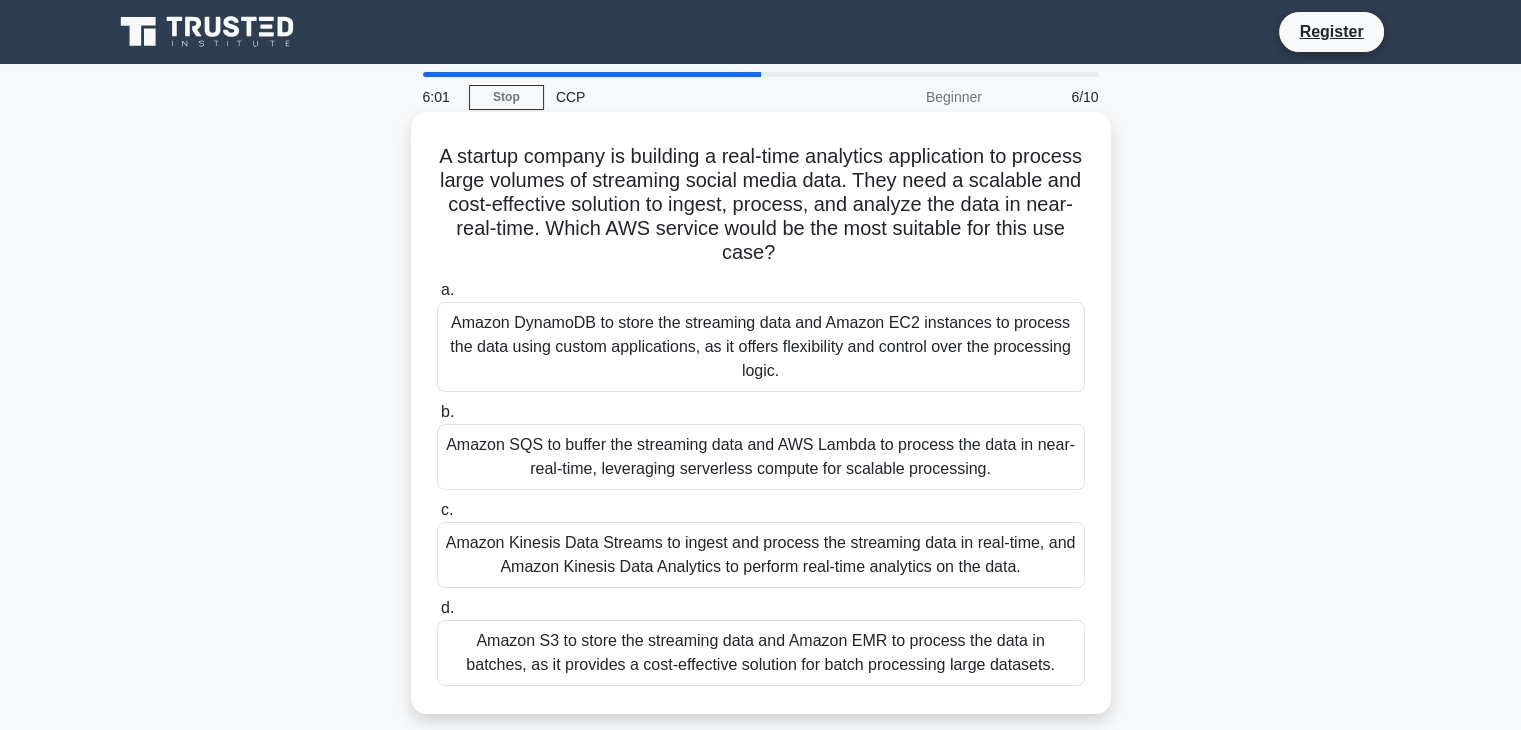 click on "Amazon SQS to buffer the streaming data and AWS Lambda to process the data in near-real-time, leveraging serverless compute for scalable processing." at bounding box center [761, 457] 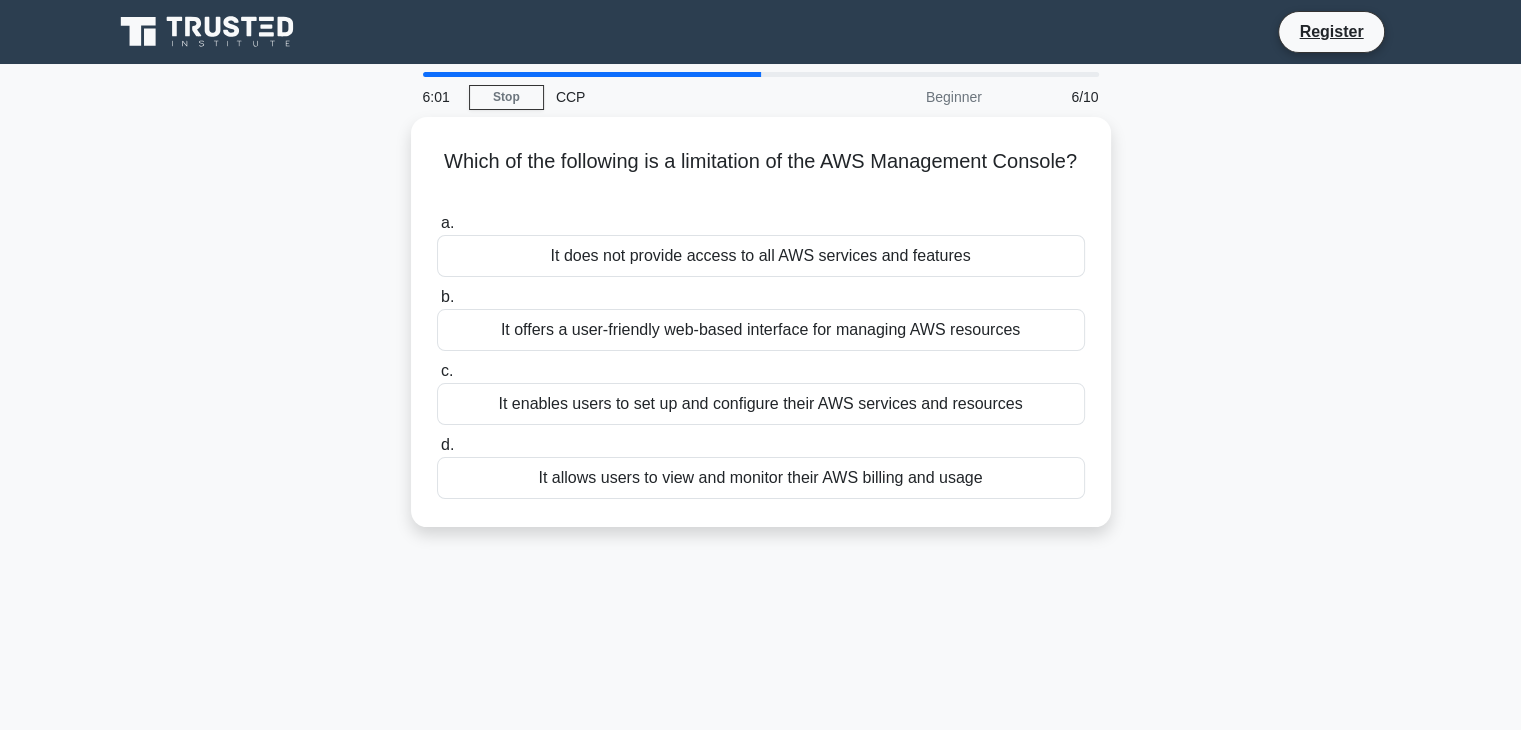 click on "d.
It allows users to view and monitor their AWS billing and usage" at bounding box center [761, 466] 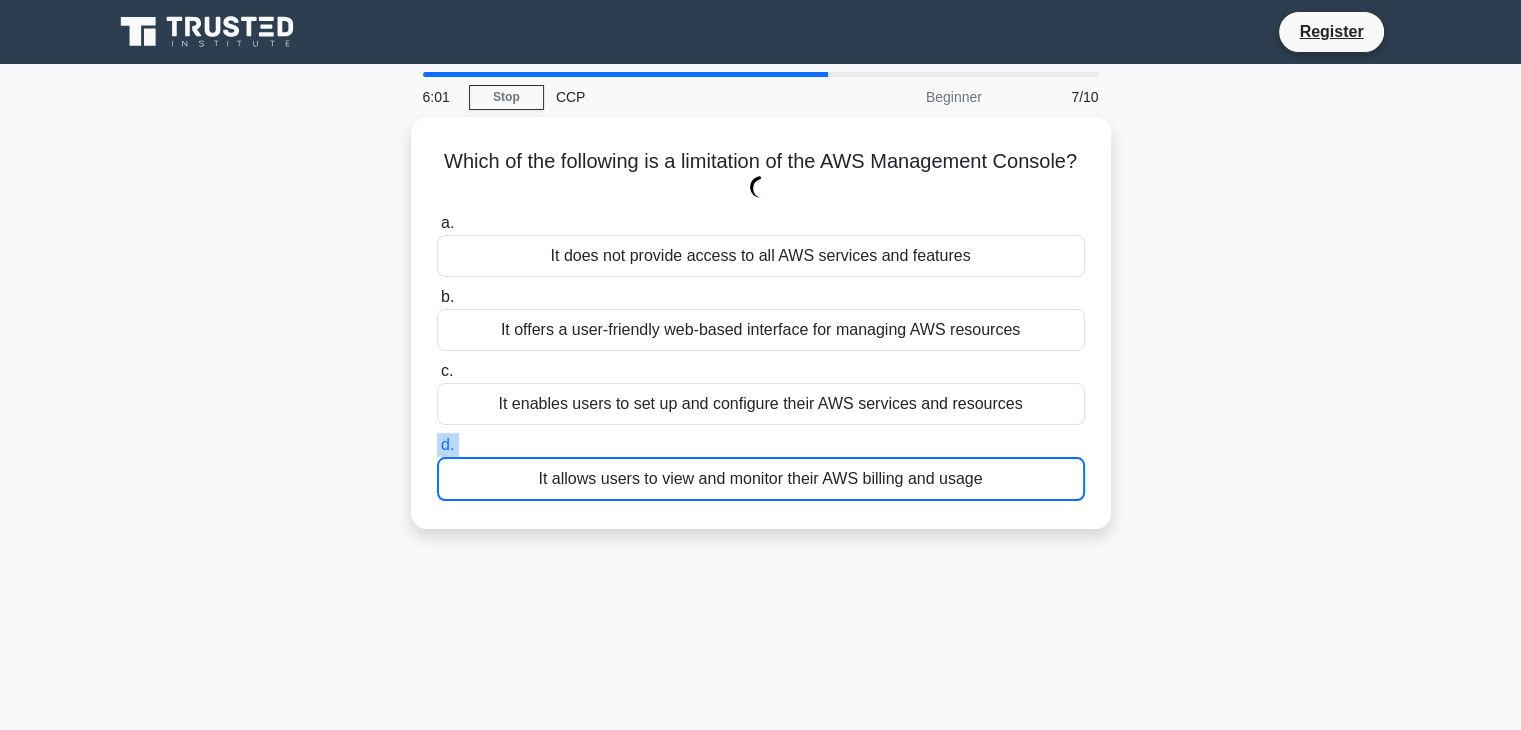 click on "d.
It allows users to view and monitor their AWS billing and usage" at bounding box center [761, 467] 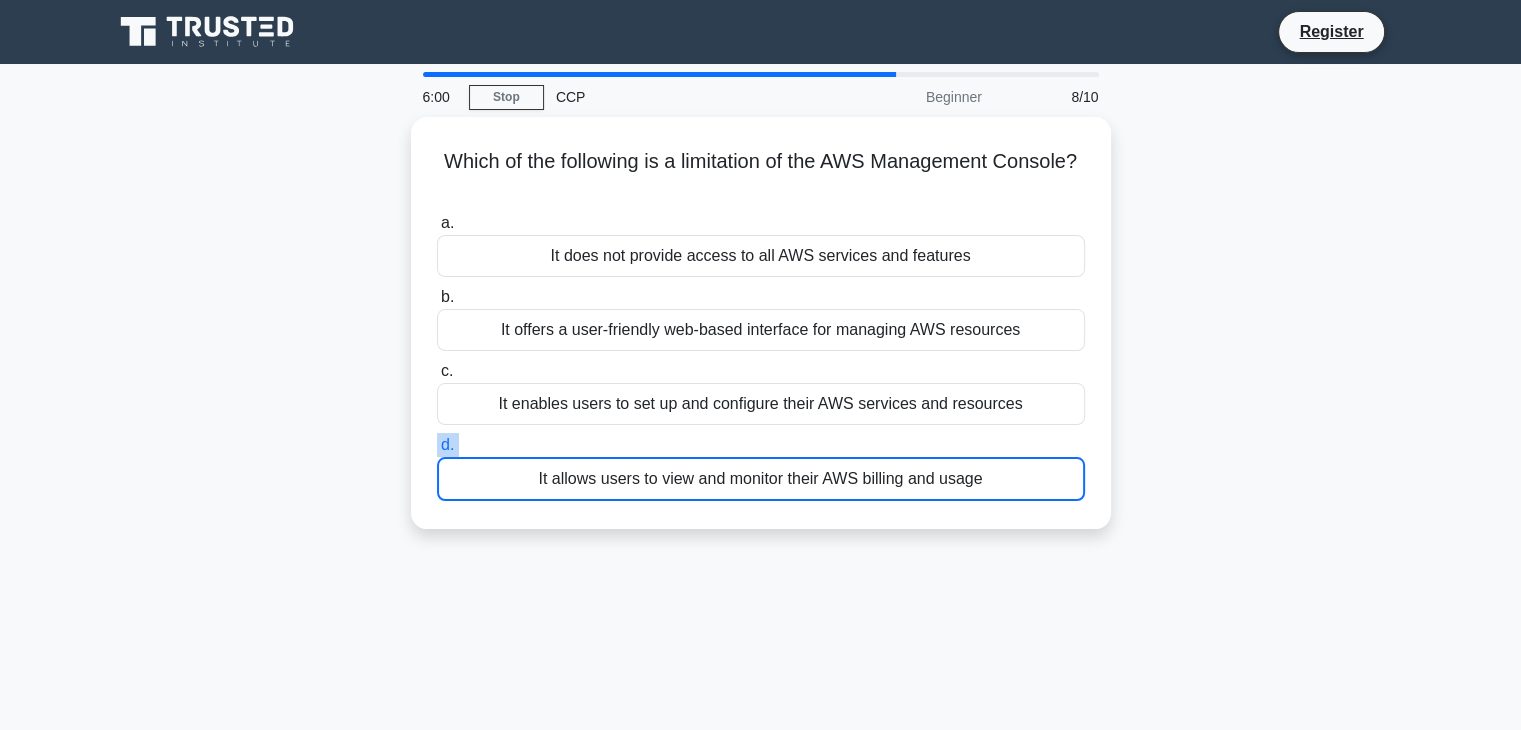 click on "d.
It allows users to view and monitor their AWS billing and usage" at bounding box center [761, 467] 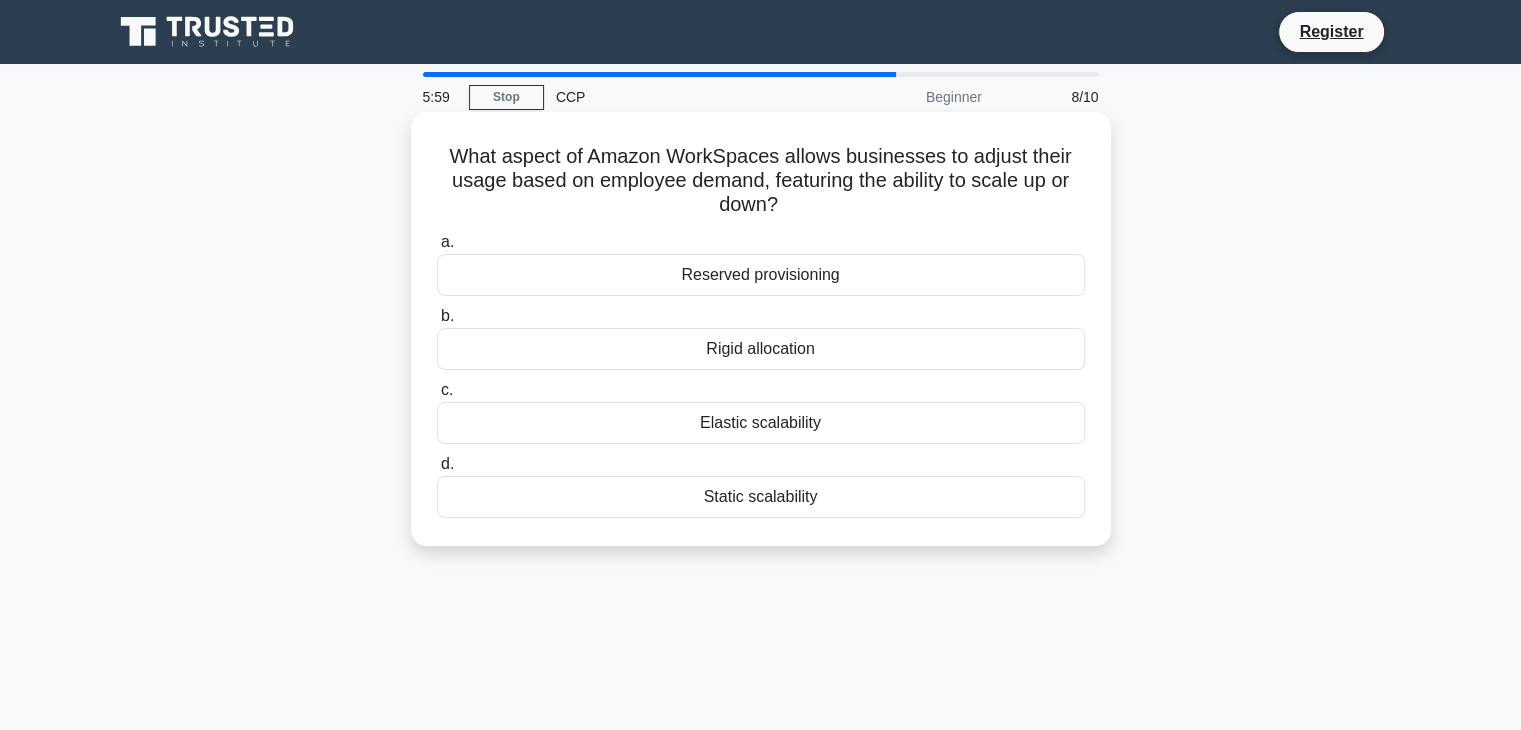 click on "Rigid allocation" at bounding box center [761, 349] 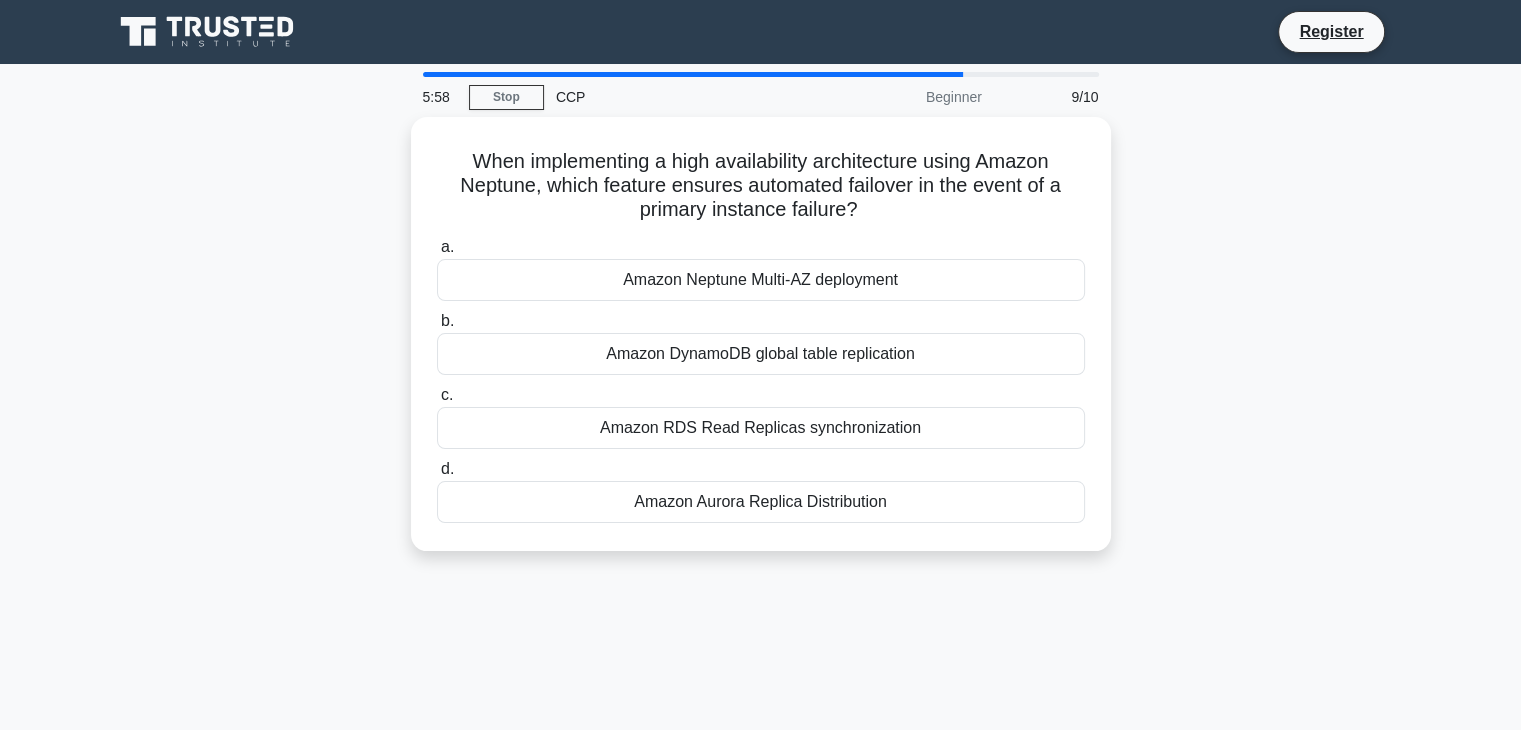 click on "Amazon DynamoDB global table replication" at bounding box center (761, 354) 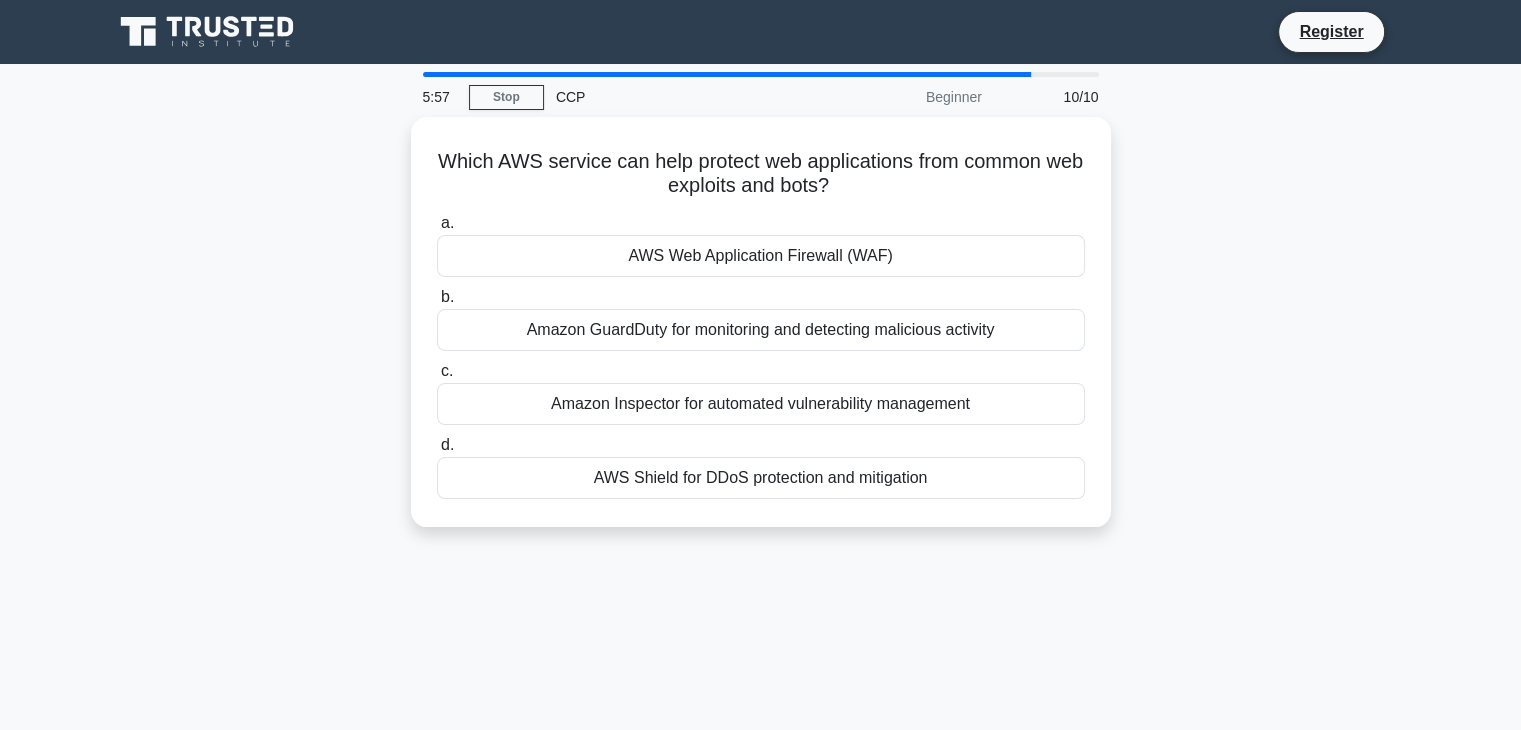 click on "c.
Amazon Inspector for automated vulnerability management" at bounding box center (761, 392) 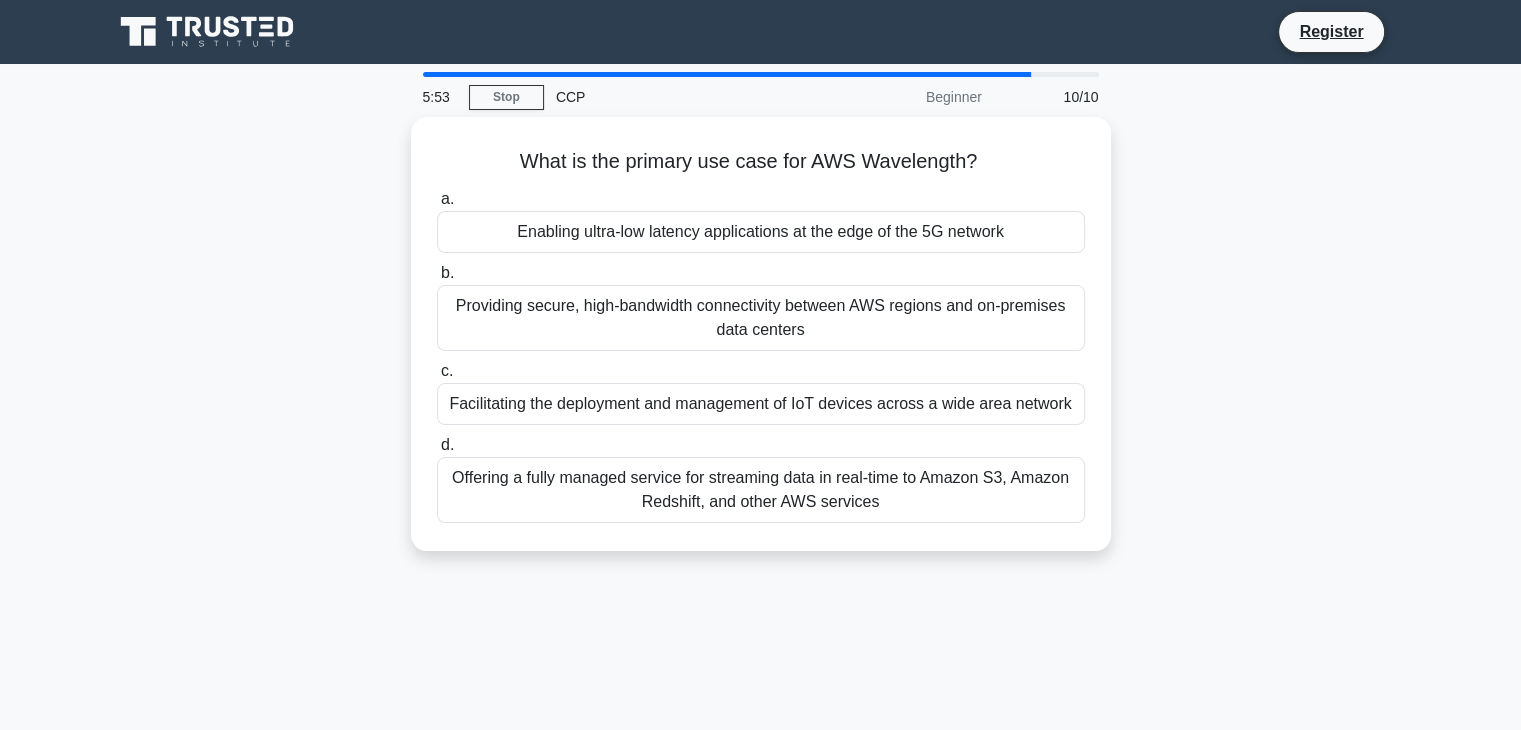 click at bounding box center (209, 32) 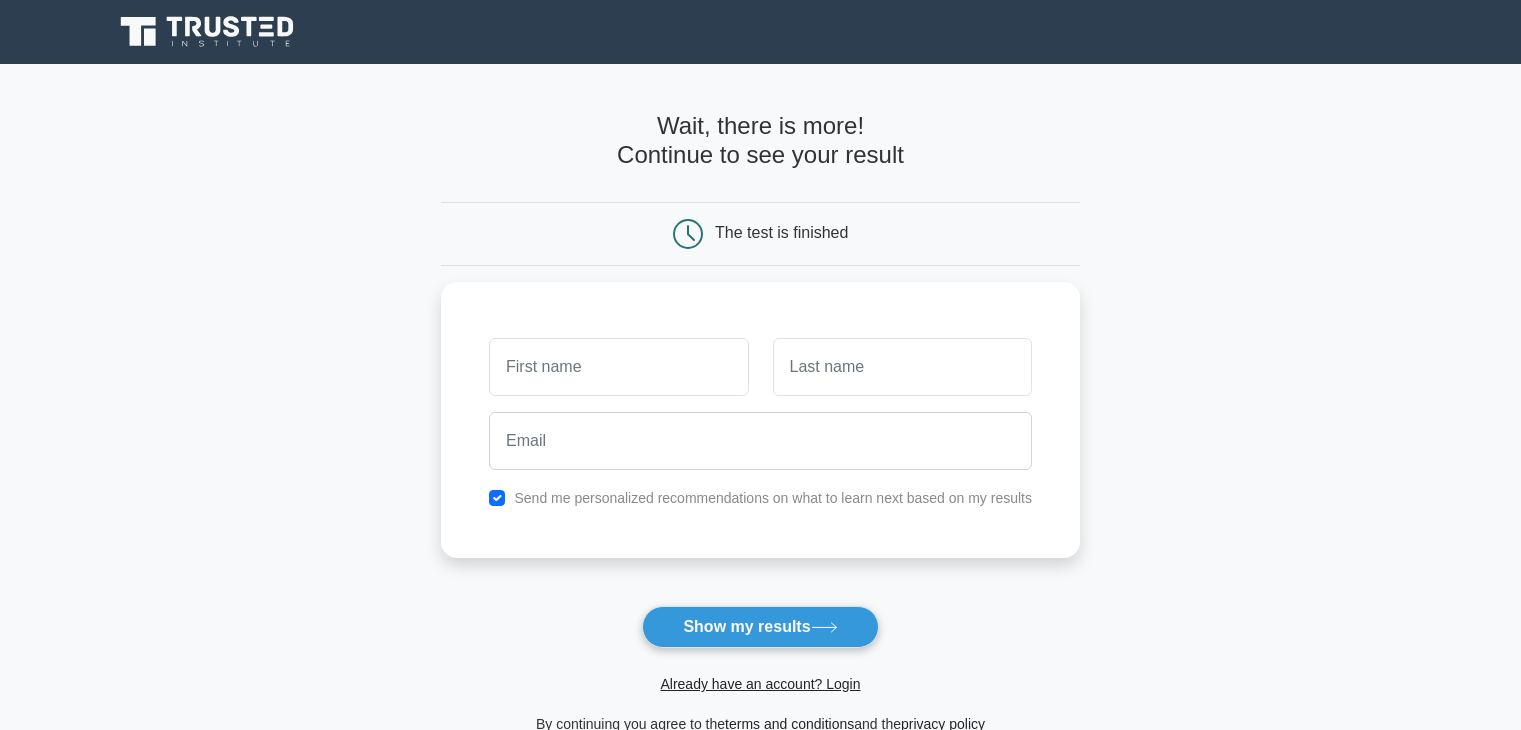 scroll, scrollTop: 0, scrollLeft: 0, axis: both 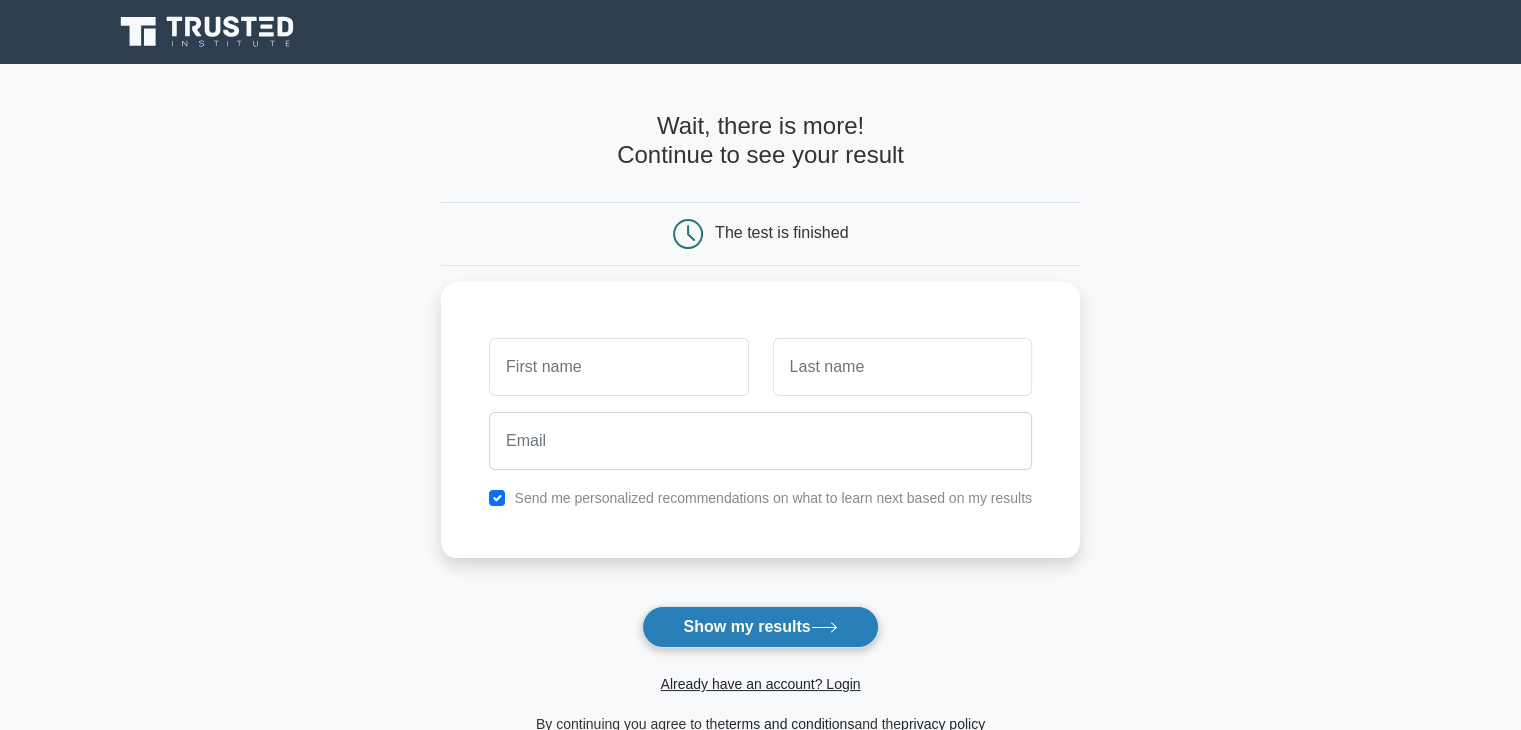 click on "Show my results" at bounding box center [760, 627] 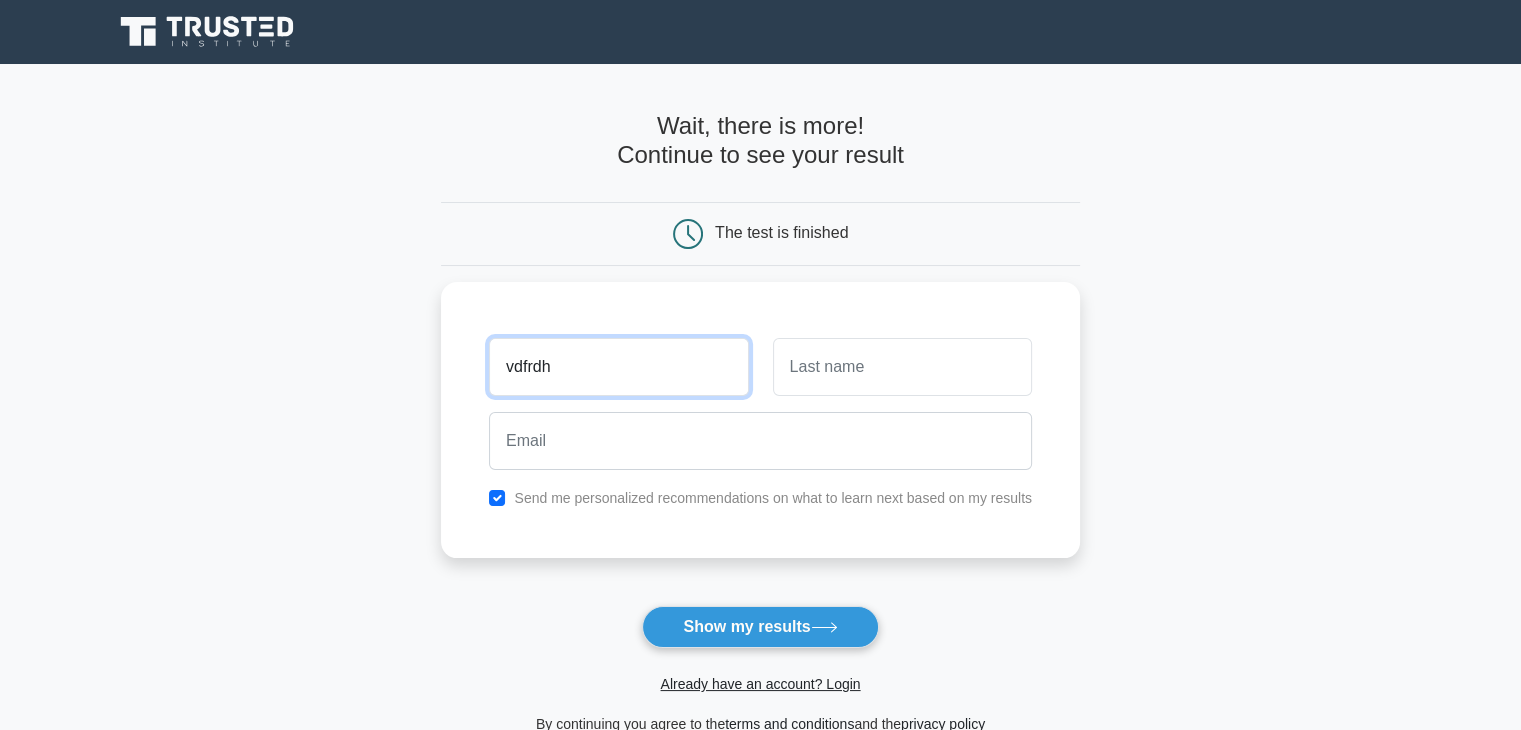 type on "vdfrdh" 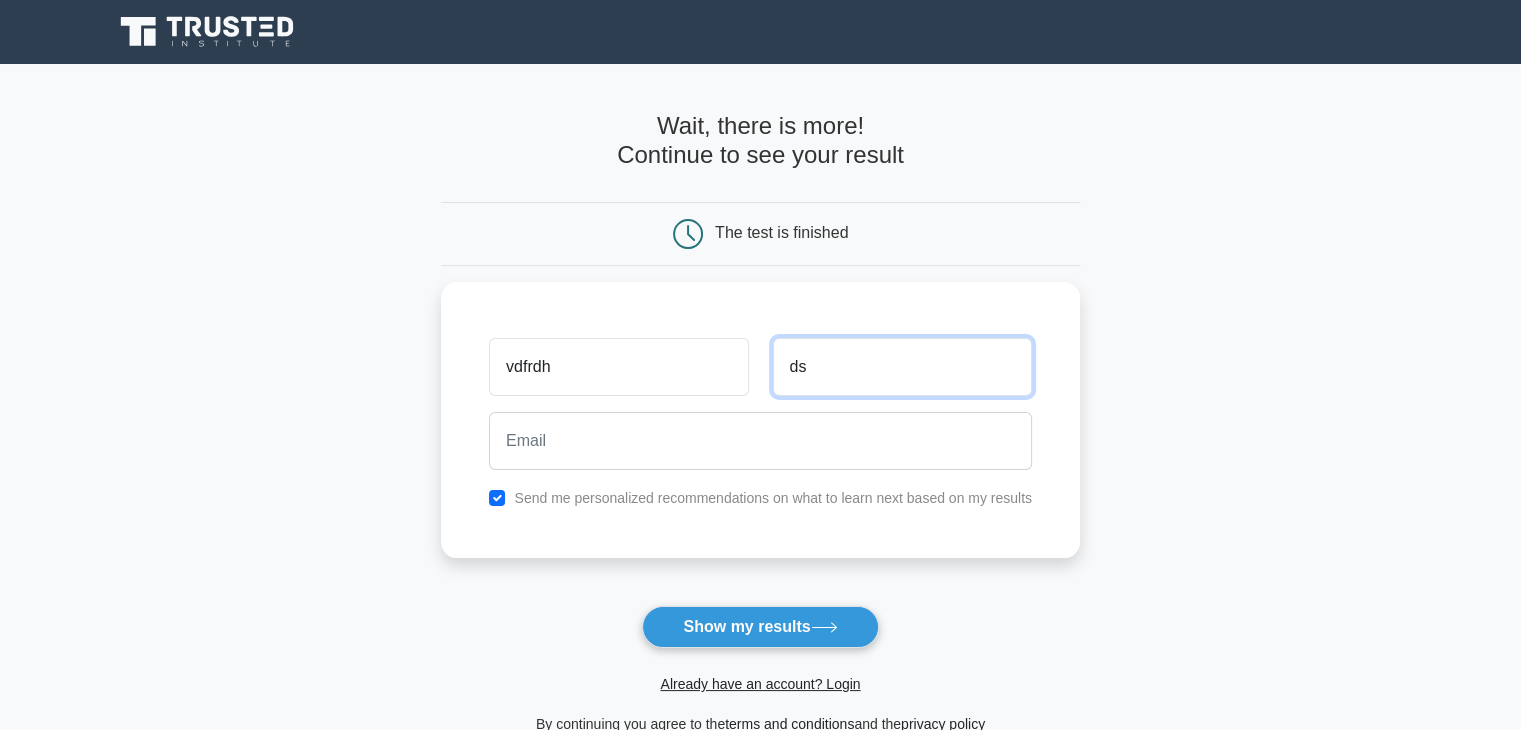 type on "ds" 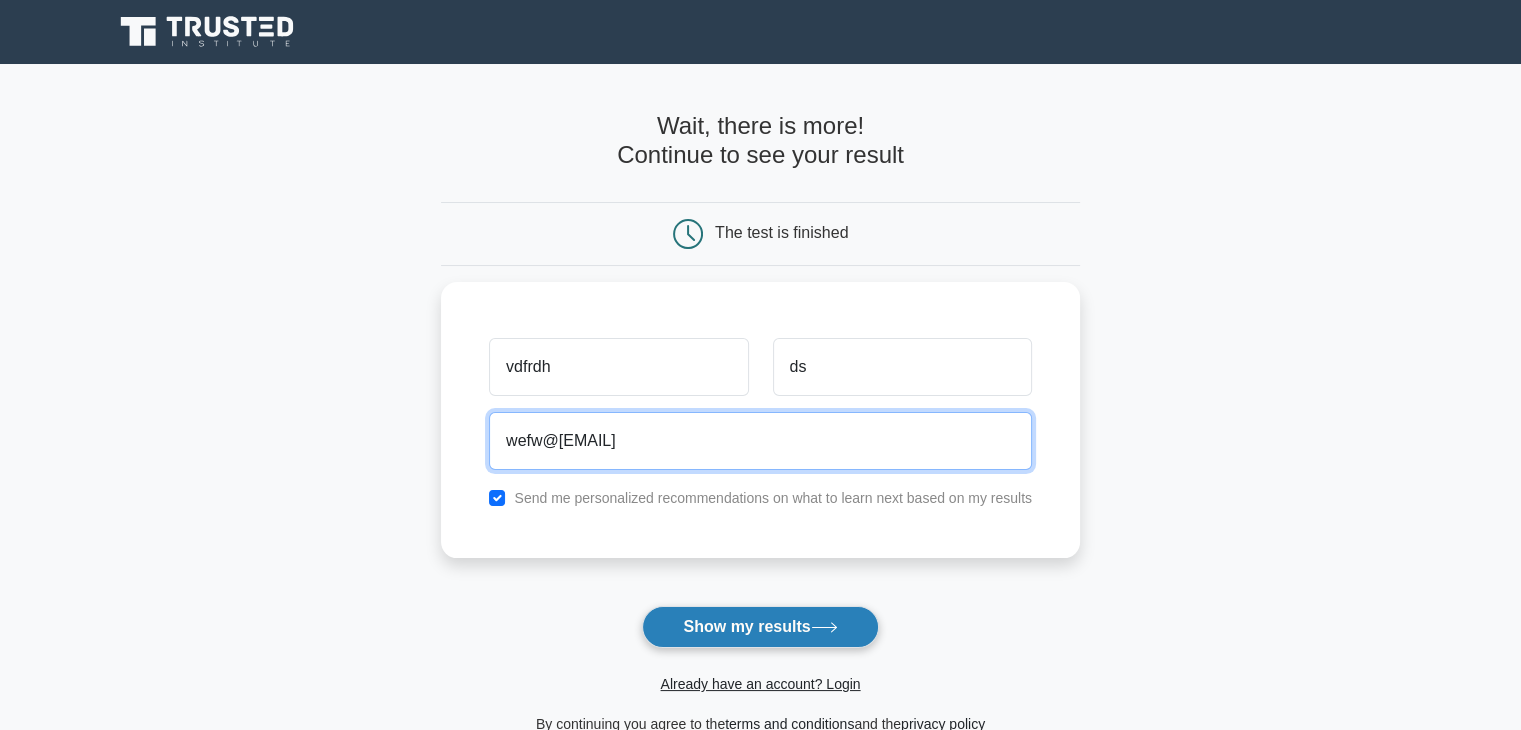 type on "wefw@gmail.com" 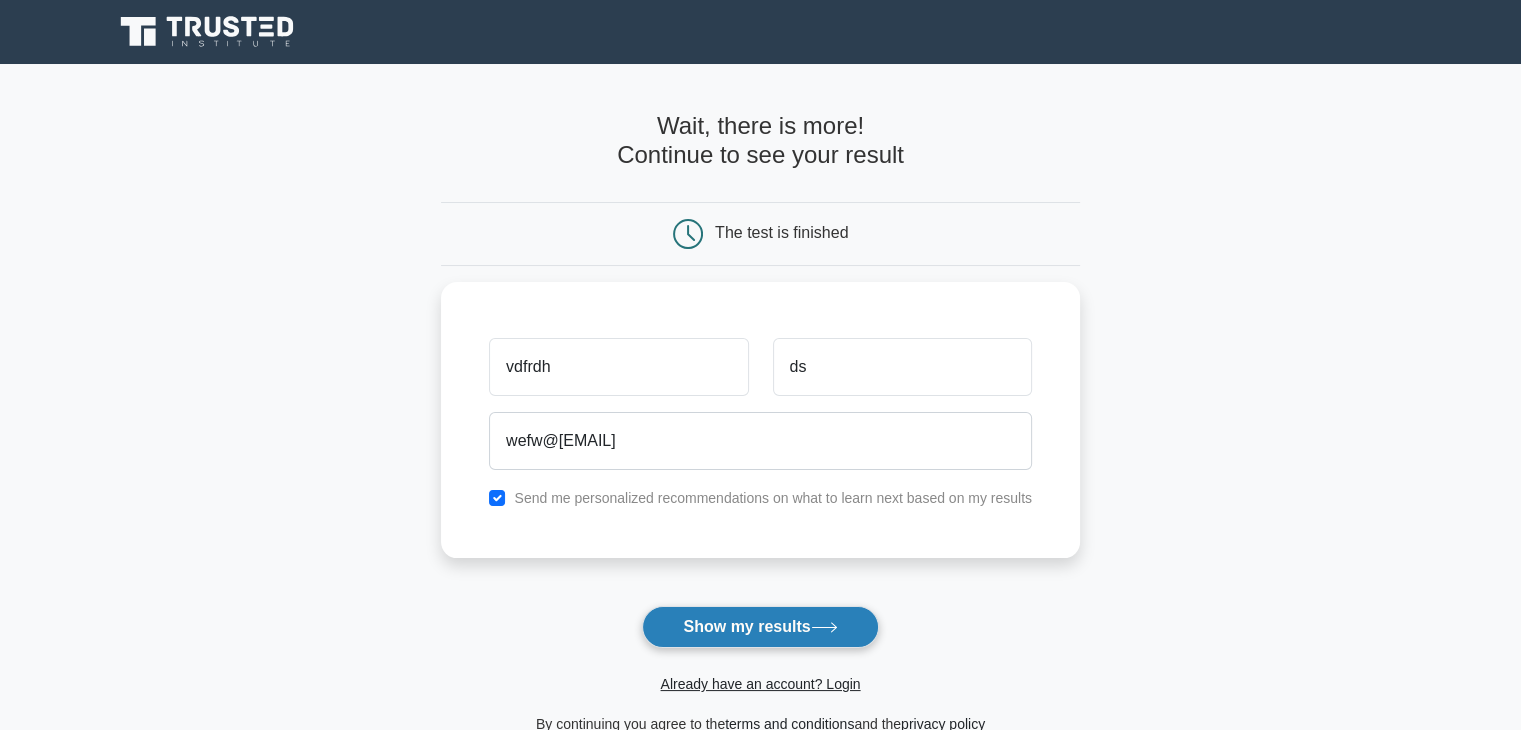 click on "Show my results" at bounding box center [760, 627] 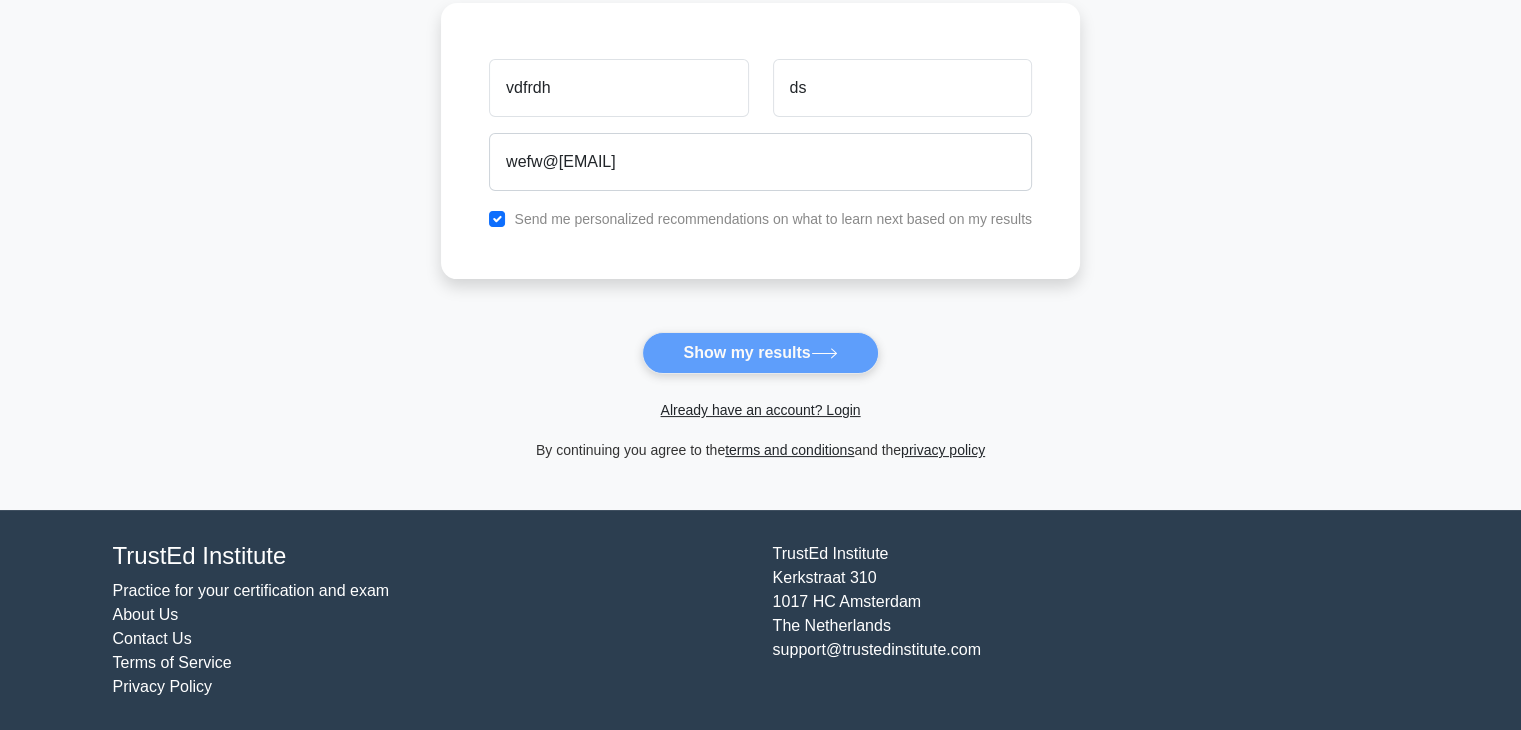 scroll, scrollTop: 0, scrollLeft: 0, axis: both 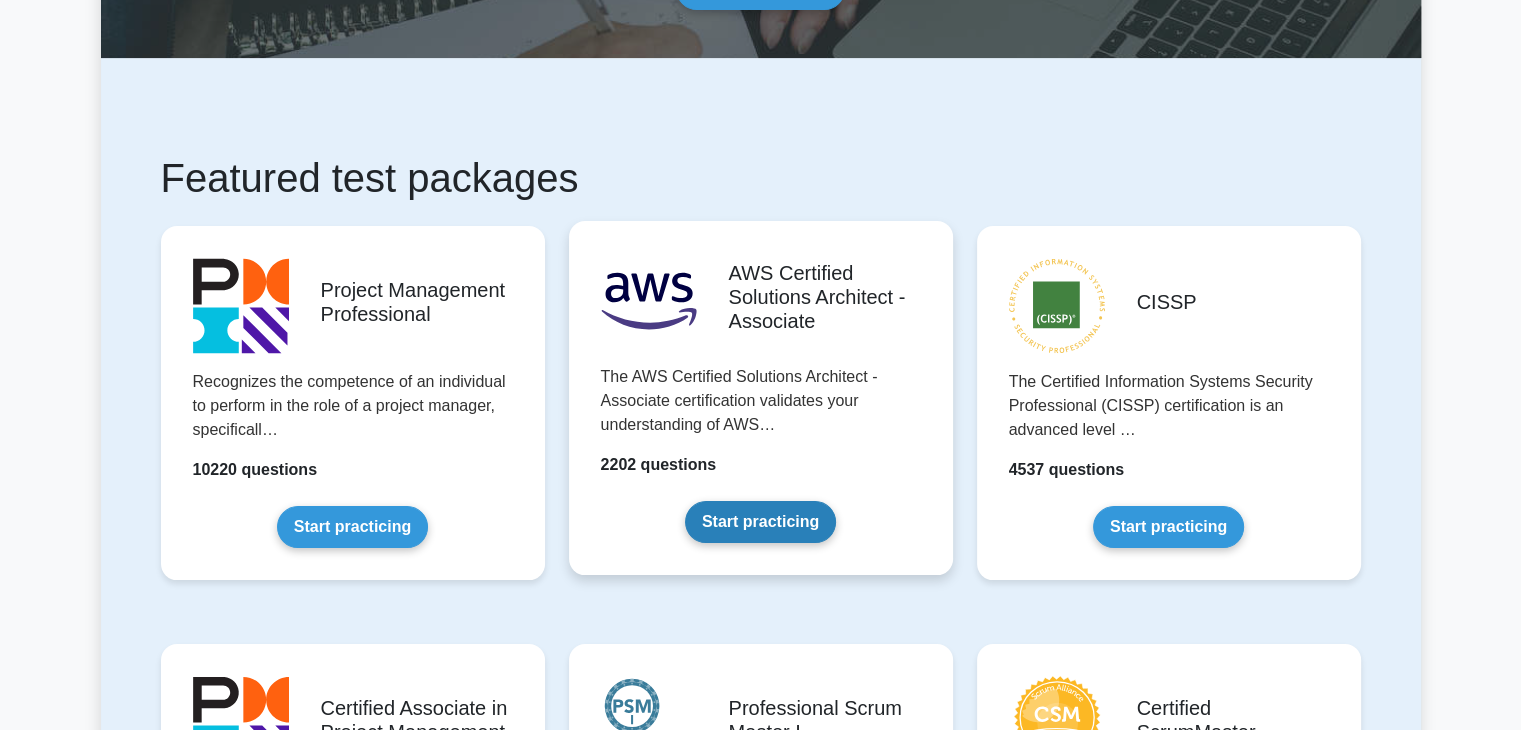 click on "Start practicing" at bounding box center [760, 522] 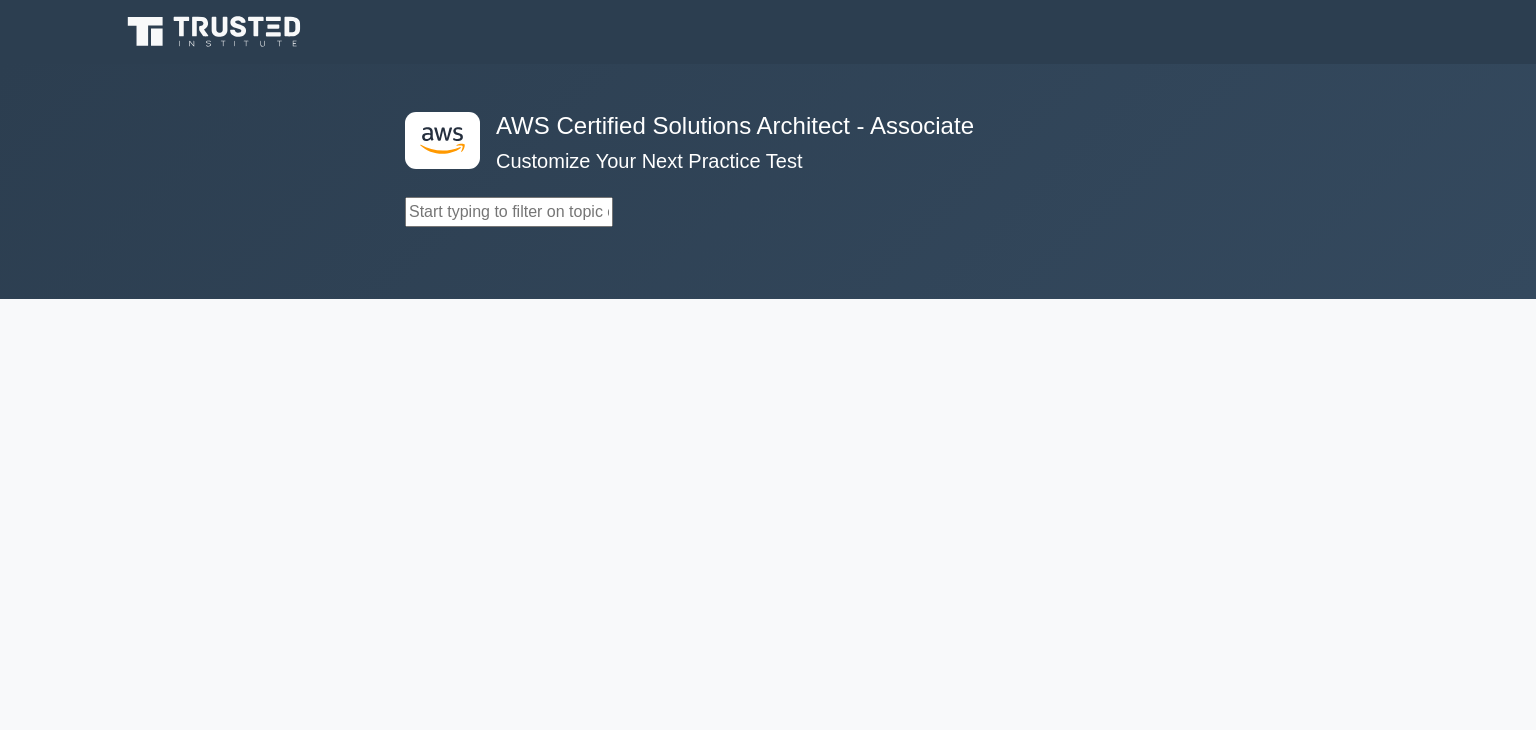 scroll, scrollTop: 0, scrollLeft: 0, axis: both 